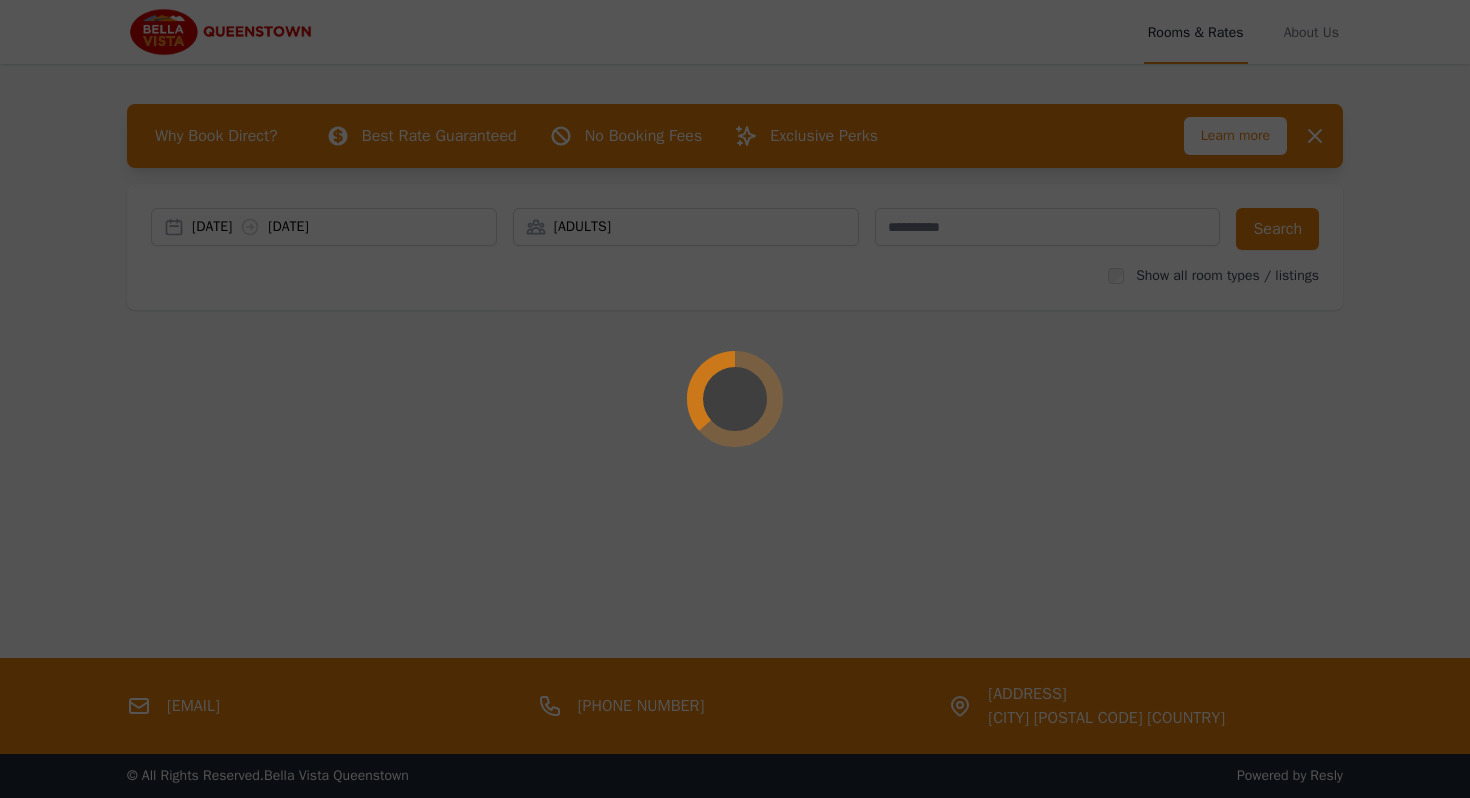 scroll, scrollTop: 0, scrollLeft: 0, axis: both 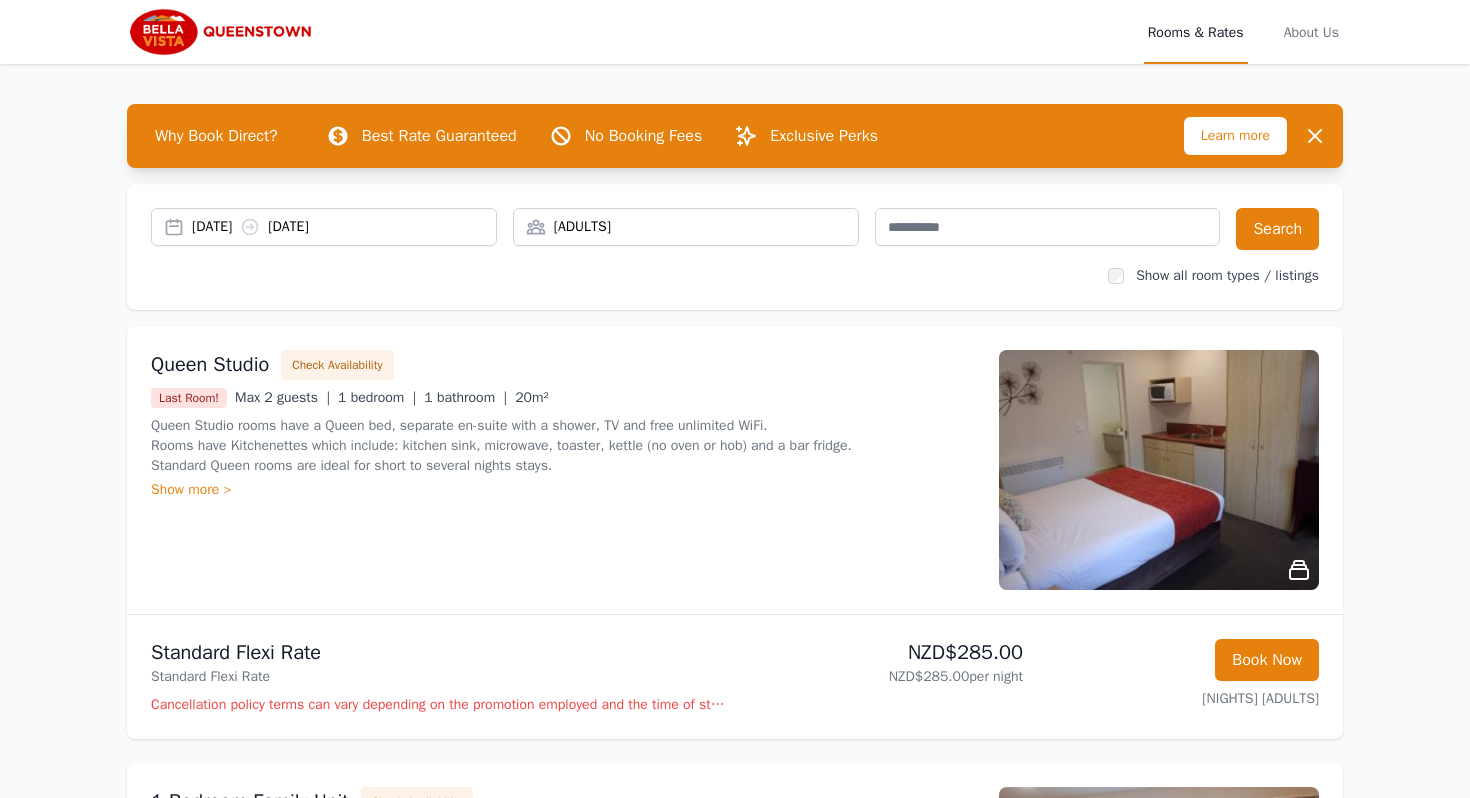 click on "[DATE] [DATE]" at bounding box center (344, 227) 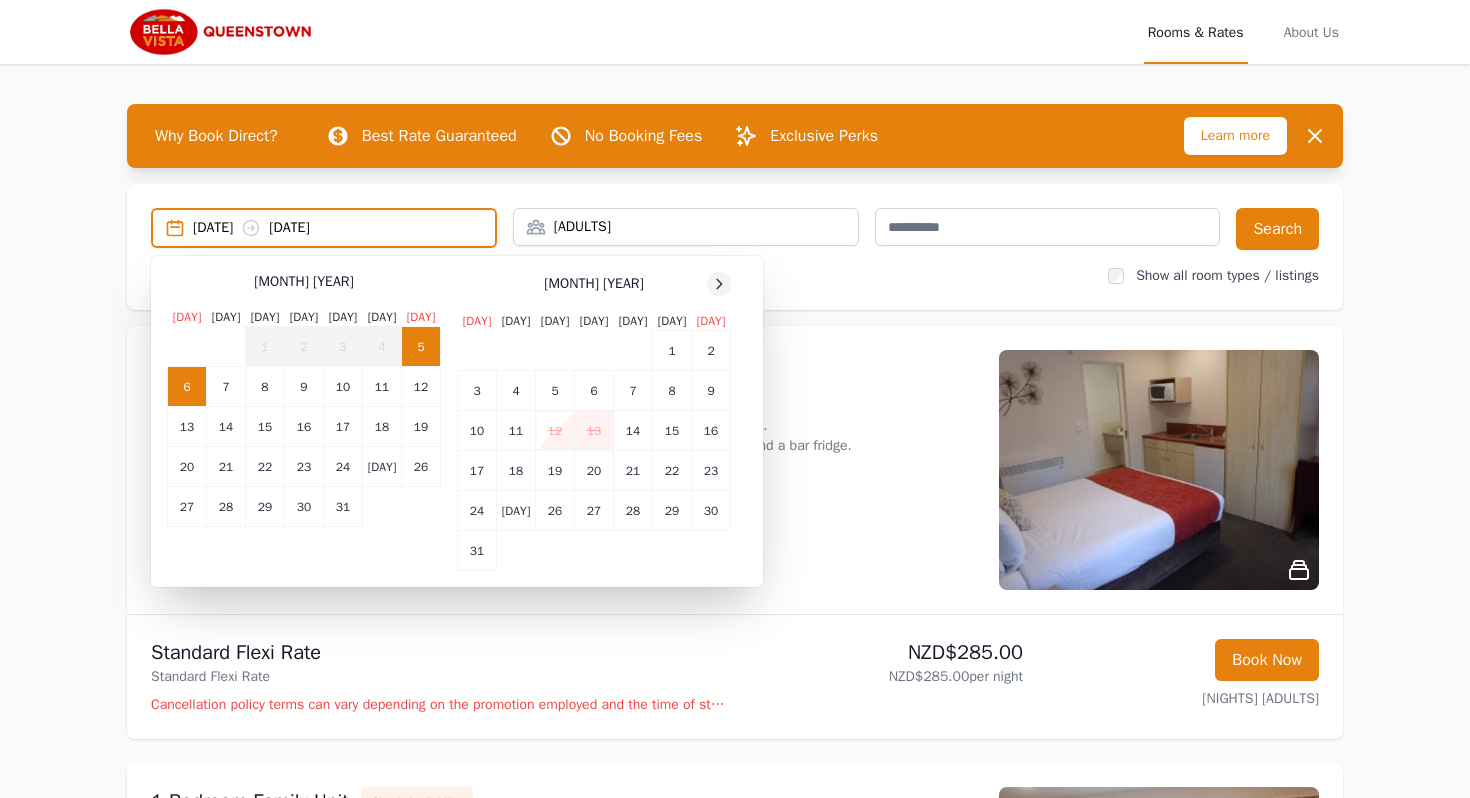 click at bounding box center (719, 284) 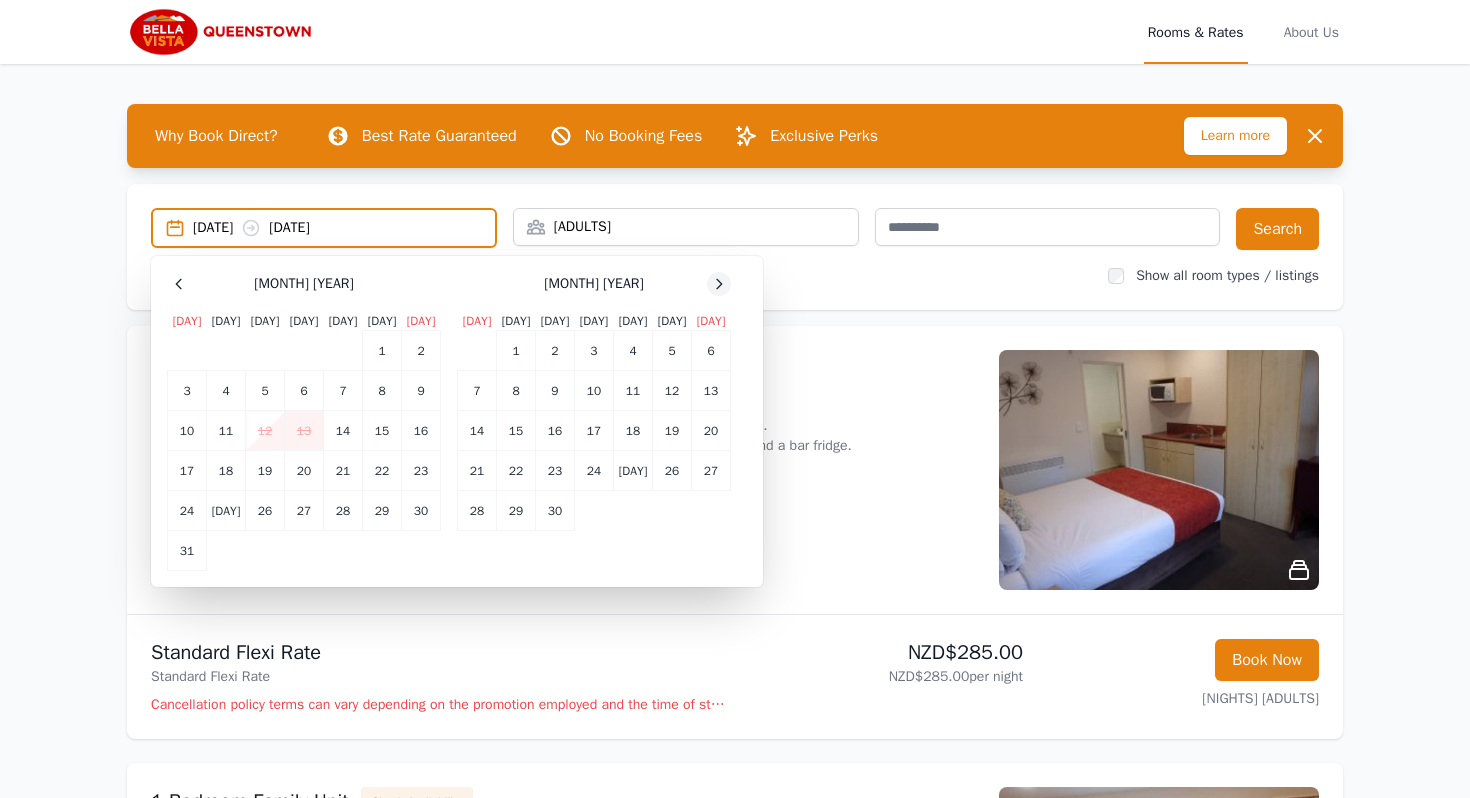 click at bounding box center [179, 284] 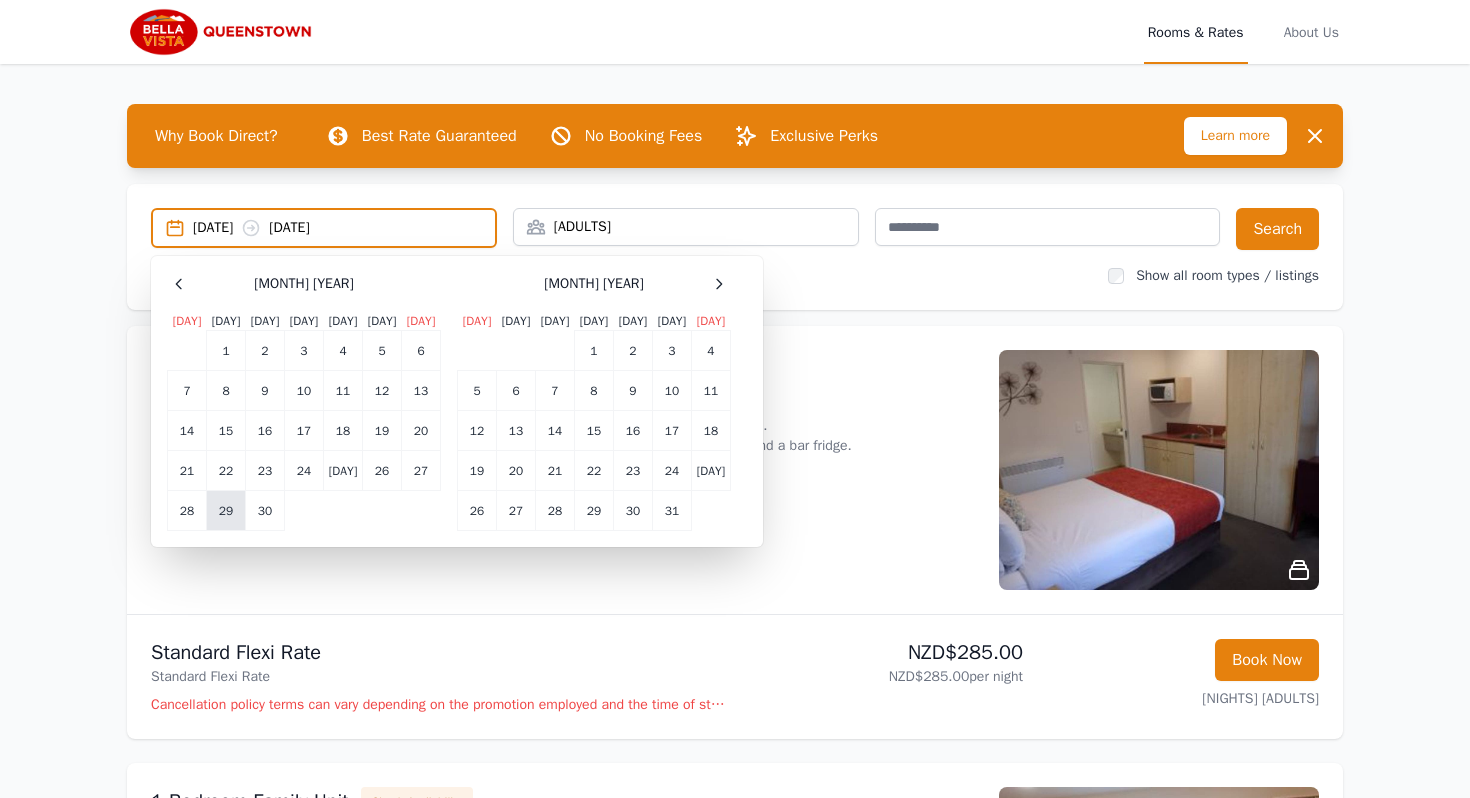 click on "29" at bounding box center (225, 351) 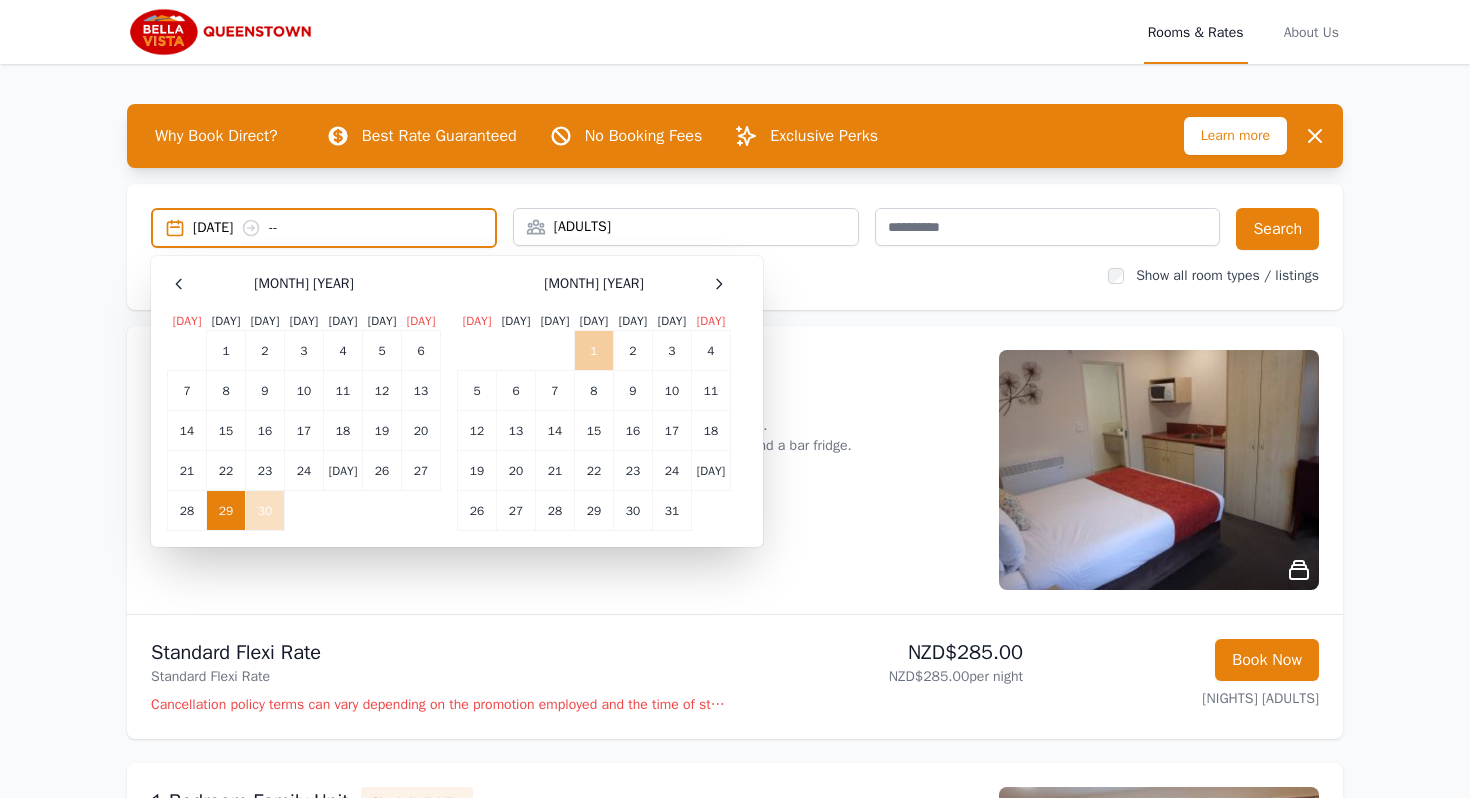 click on "1" at bounding box center (593, 351) 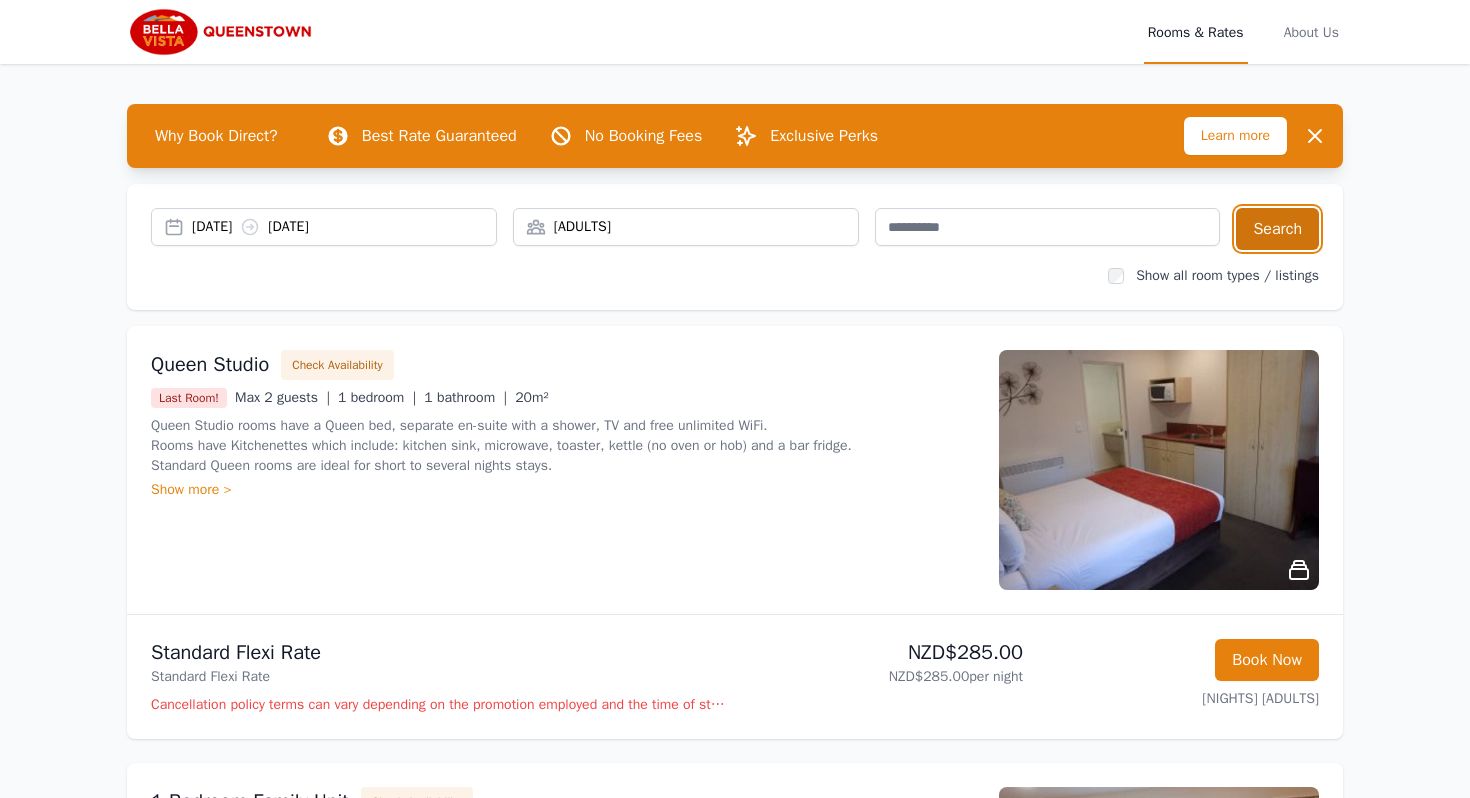click on "Search" at bounding box center [1277, 229] 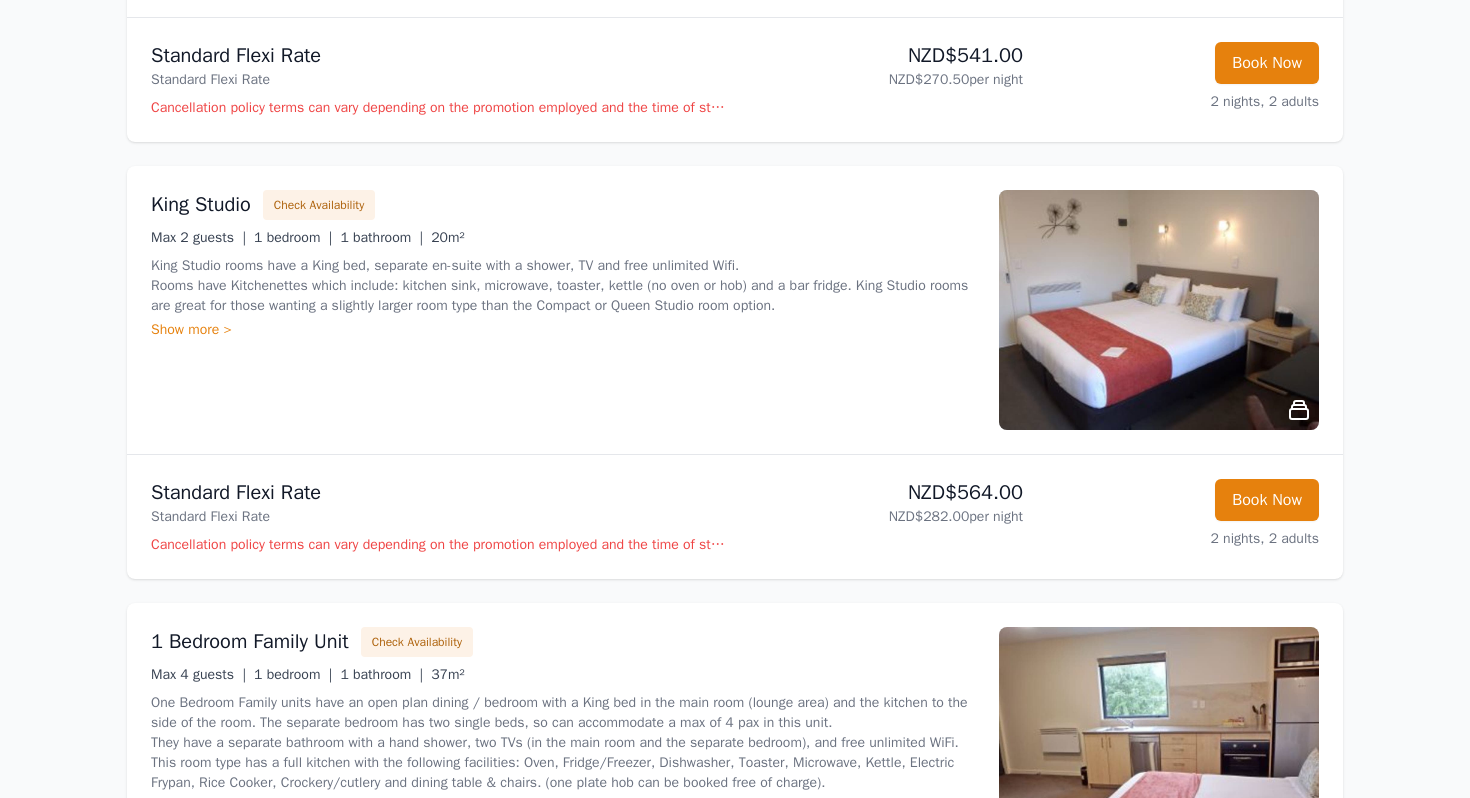 scroll, scrollTop: 1484, scrollLeft: 0, axis: vertical 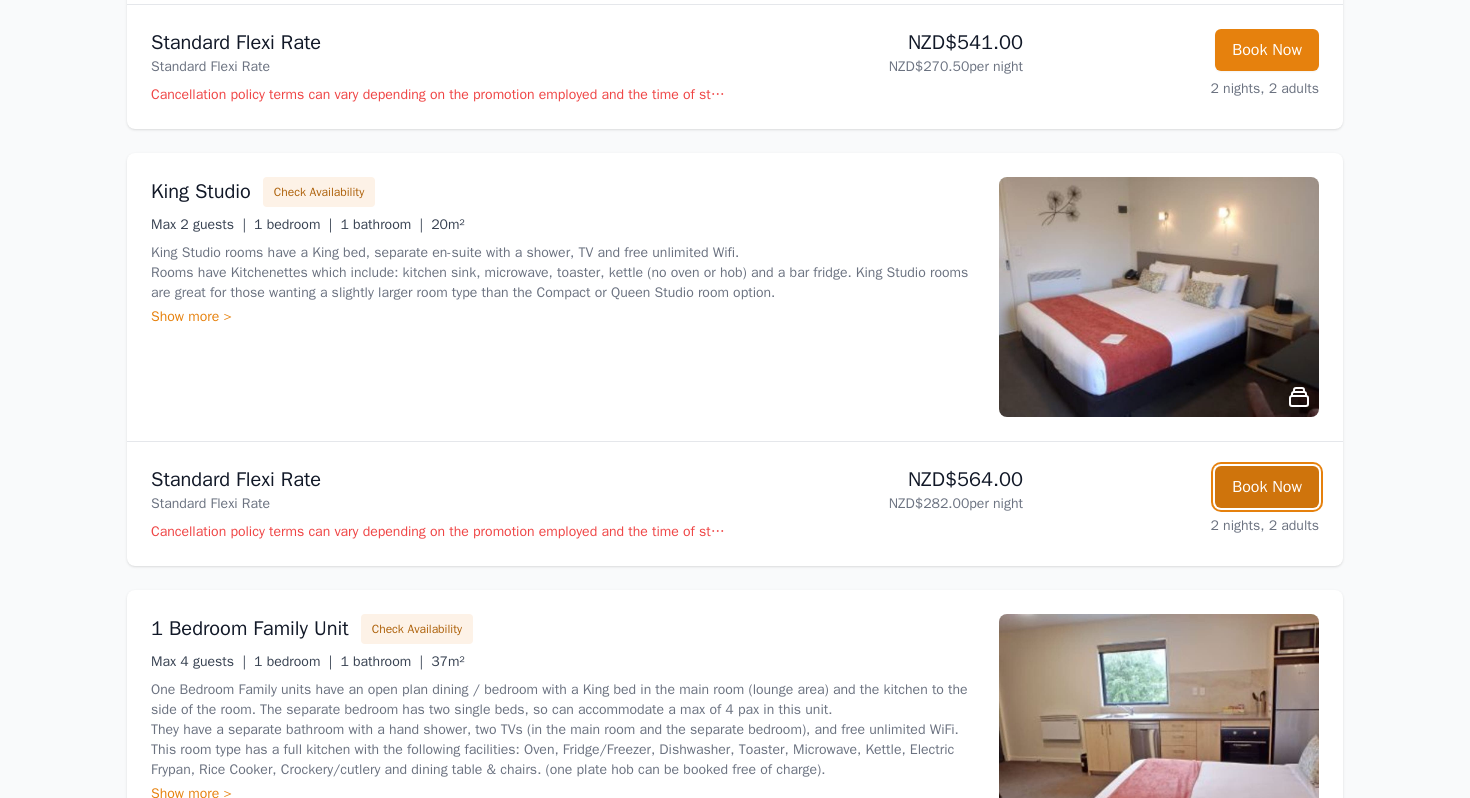 click on "Book Now" at bounding box center (1267, 487) 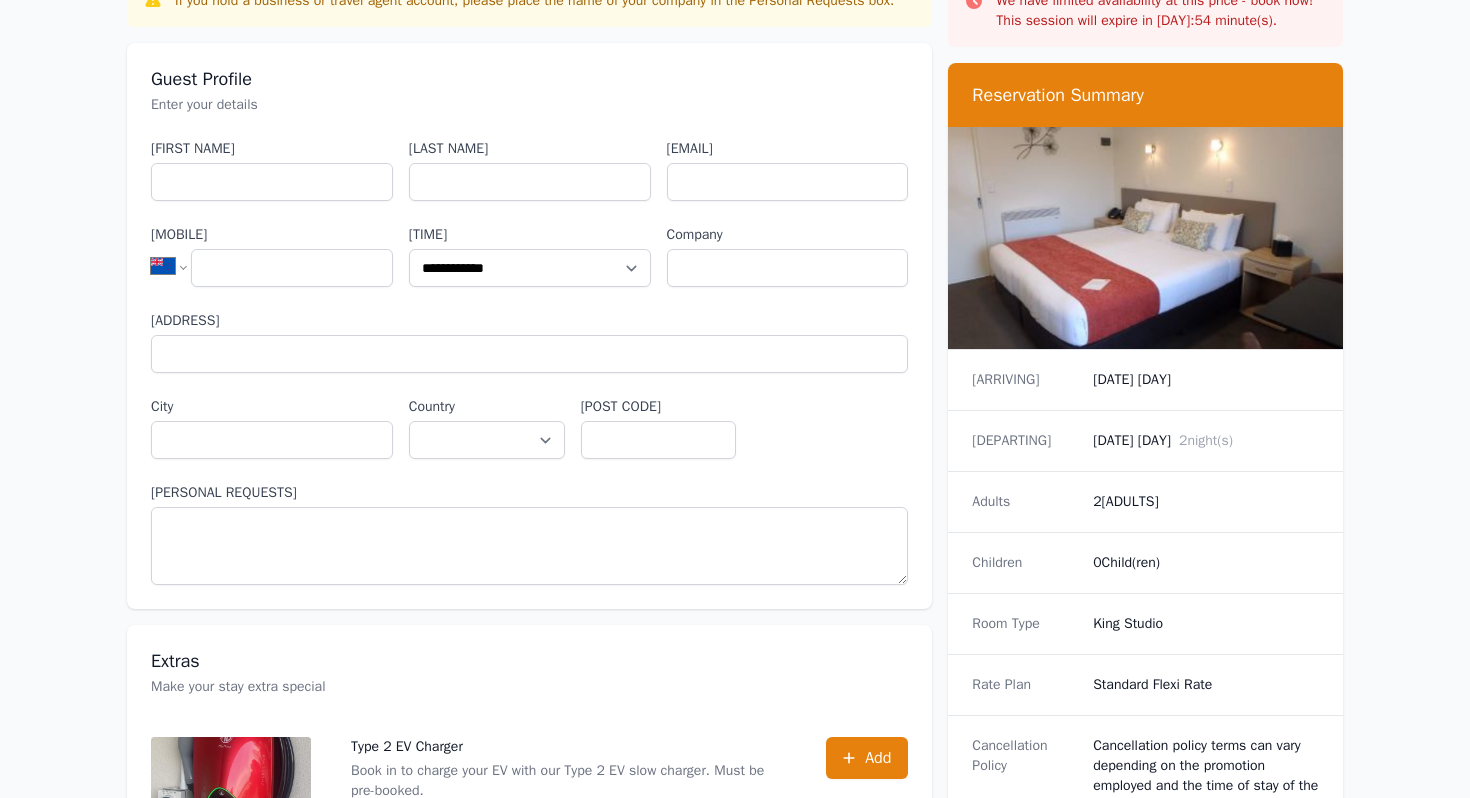 scroll, scrollTop: 135, scrollLeft: 0, axis: vertical 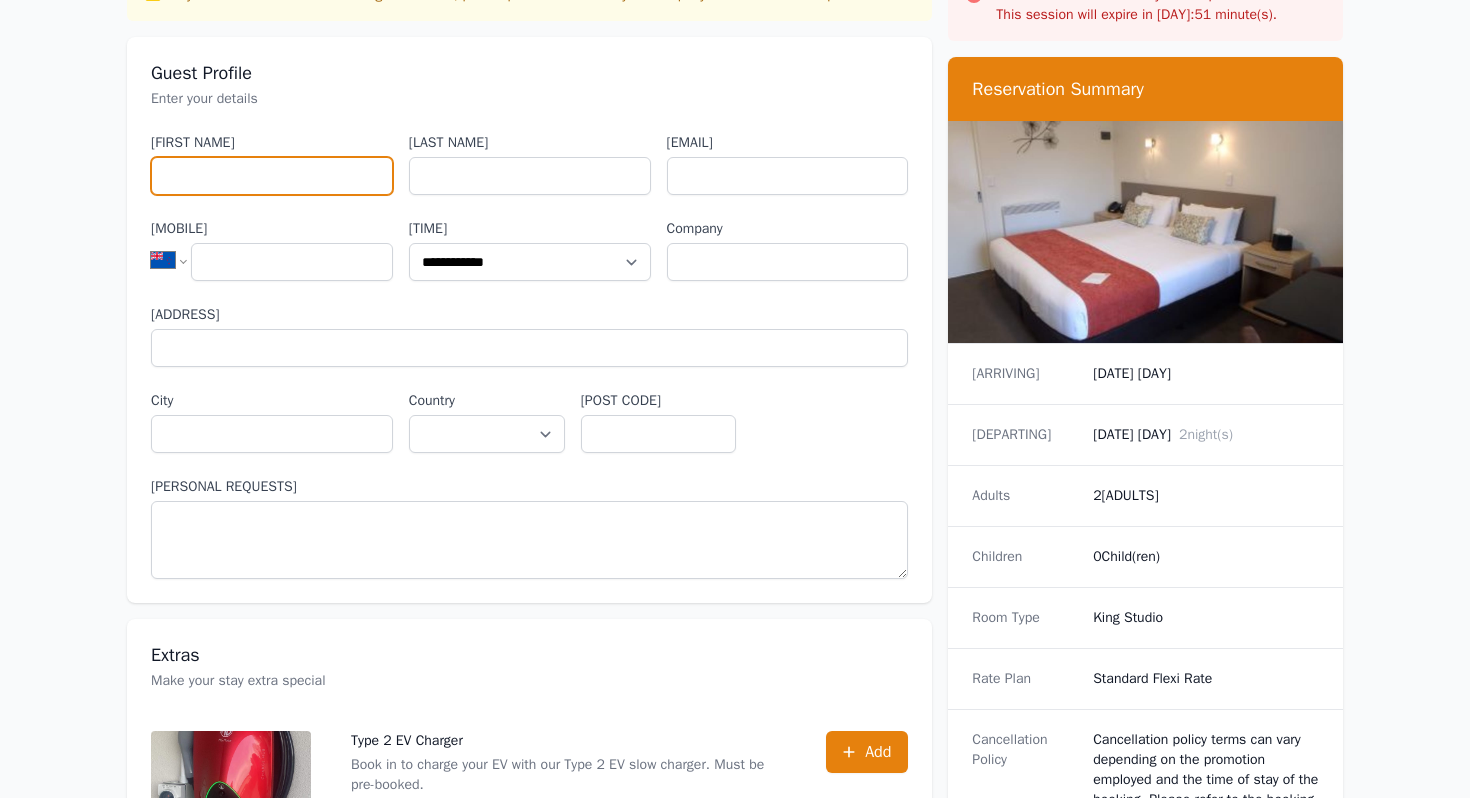 click on "[FIRST NAME]" at bounding box center [272, 176] 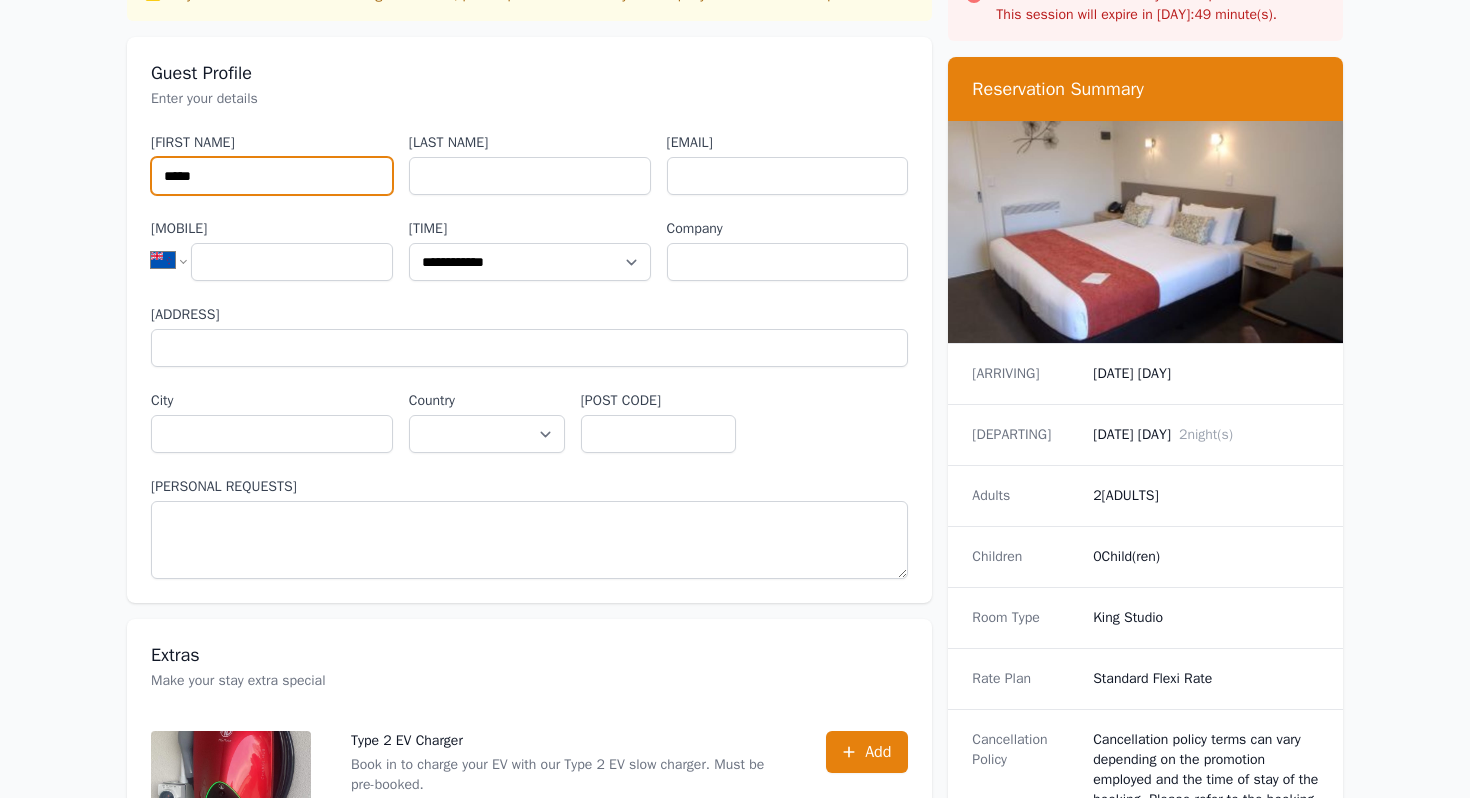 type on "*****" 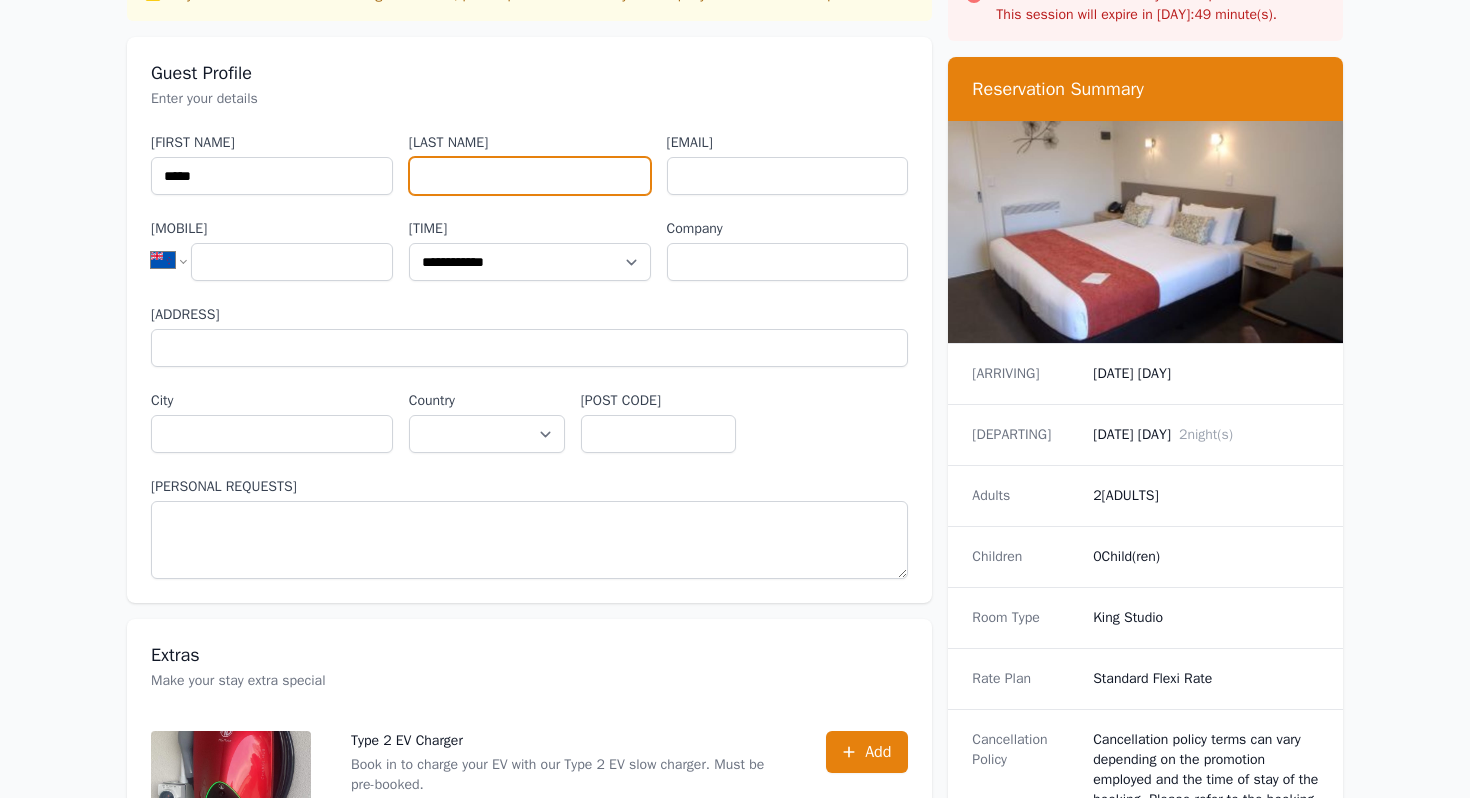 click on "[LAST NAME]" at bounding box center (530, 176) 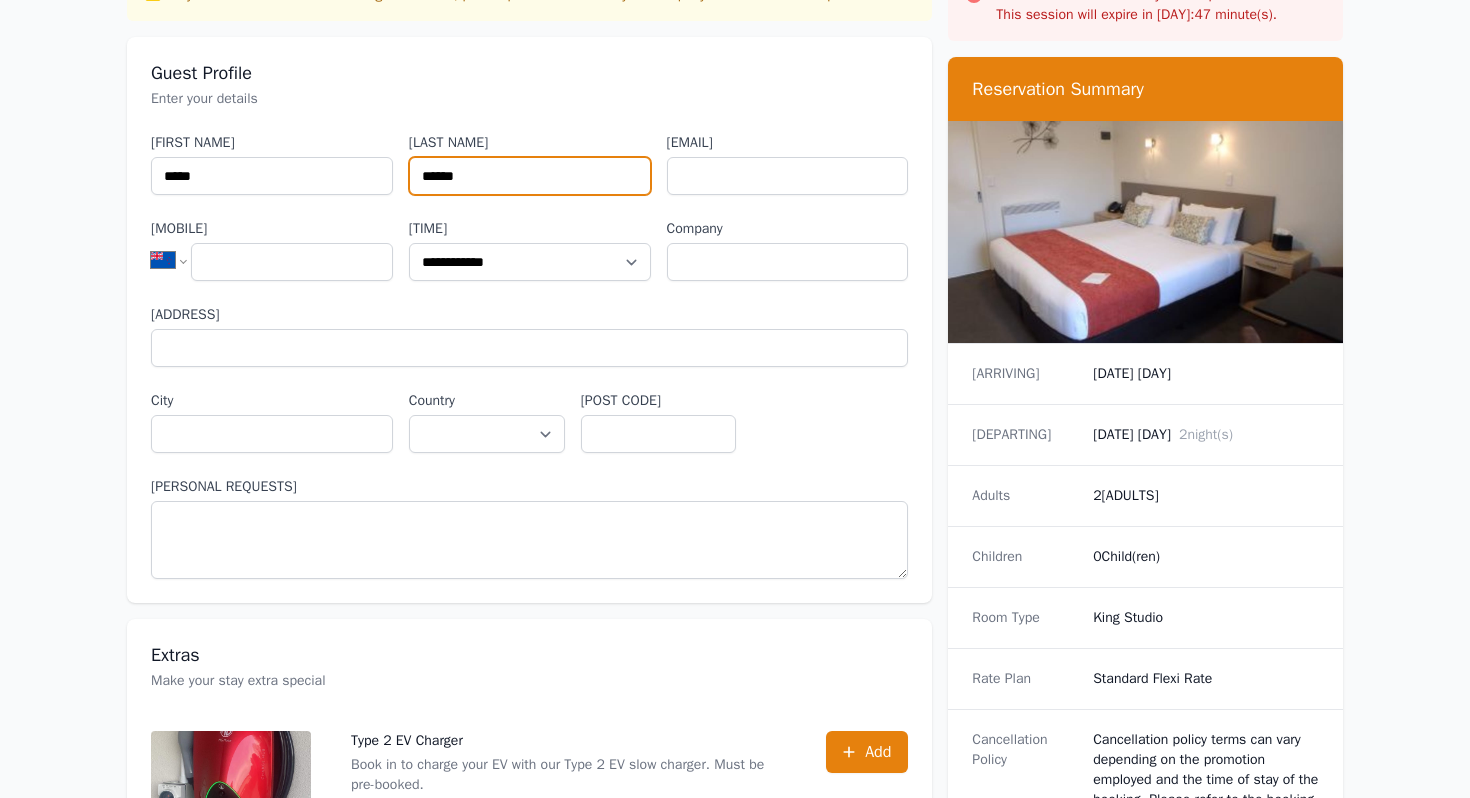 type on "******" 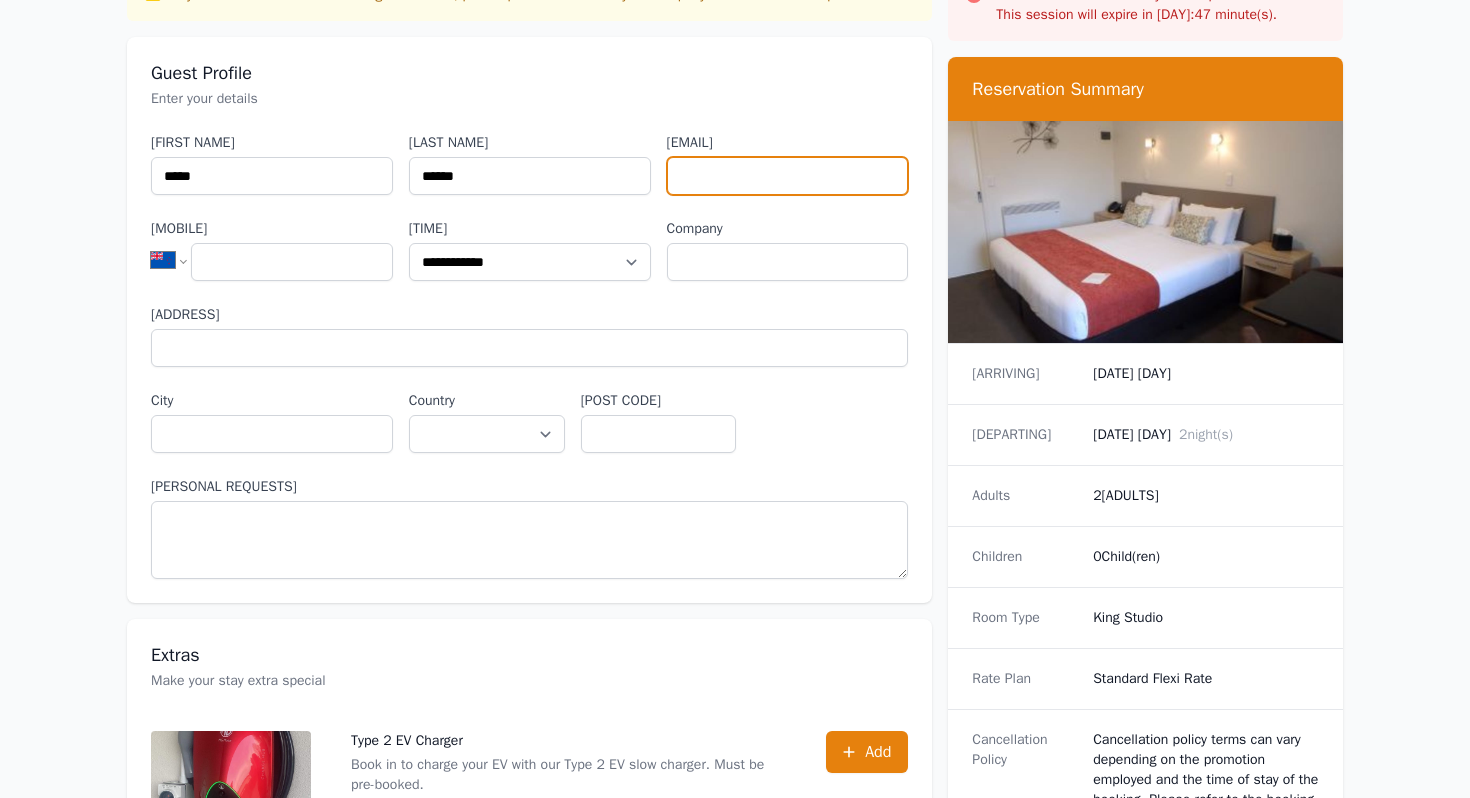 click on "[EMAIL]" at bounding box center (788, 176) 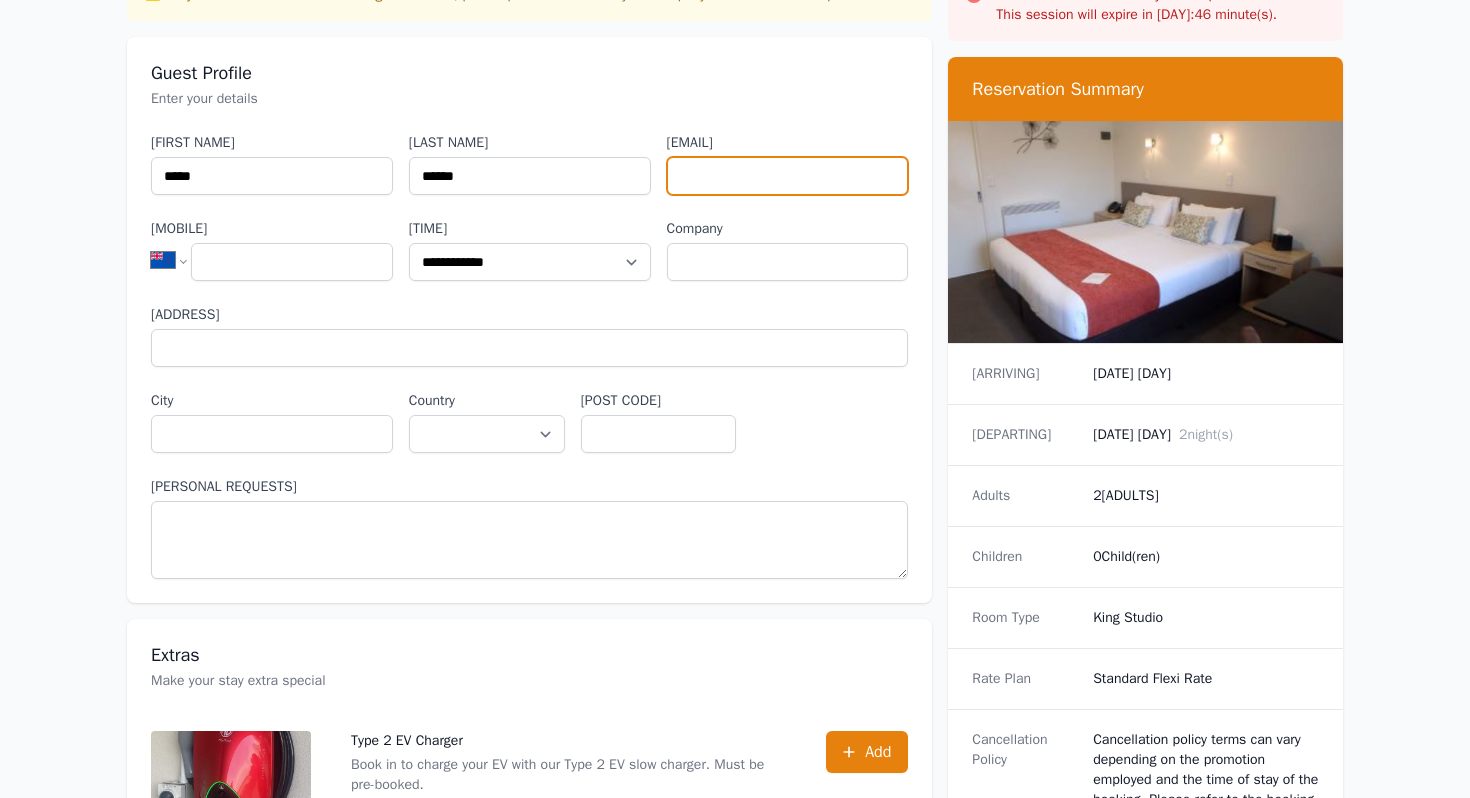 type on "**********" 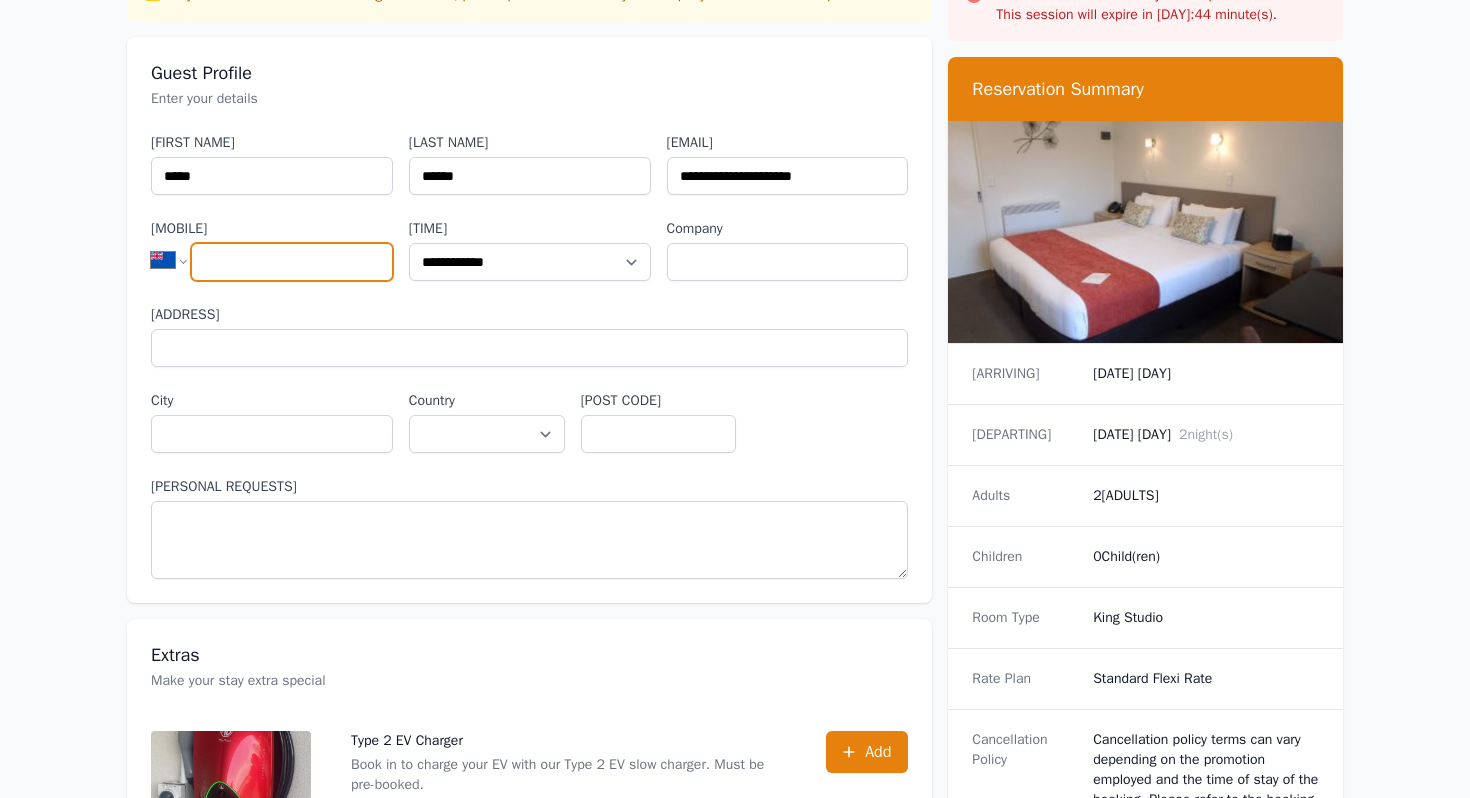 click on "[MOBILE]" at bounding box center [292, 262] 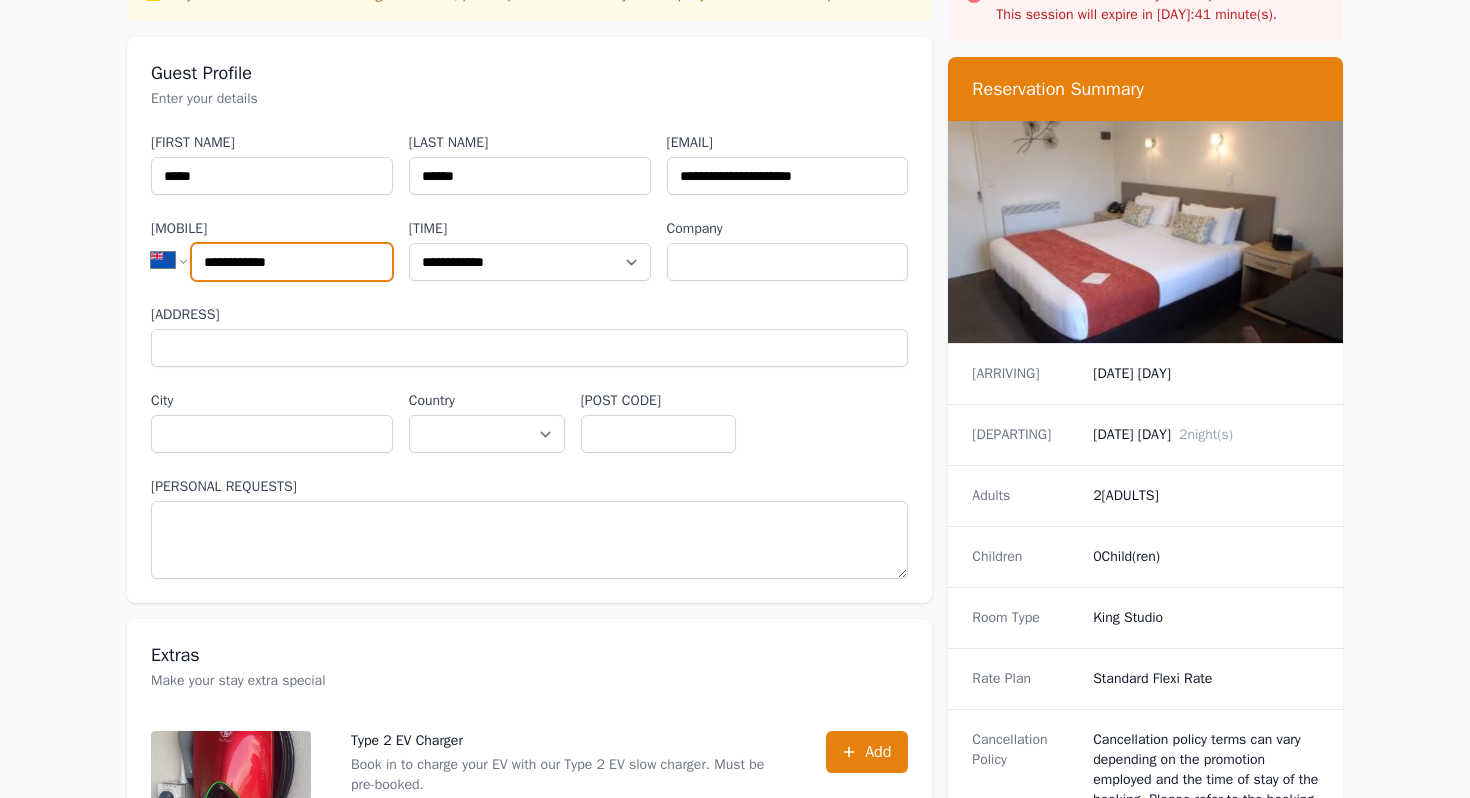 type on "**********" 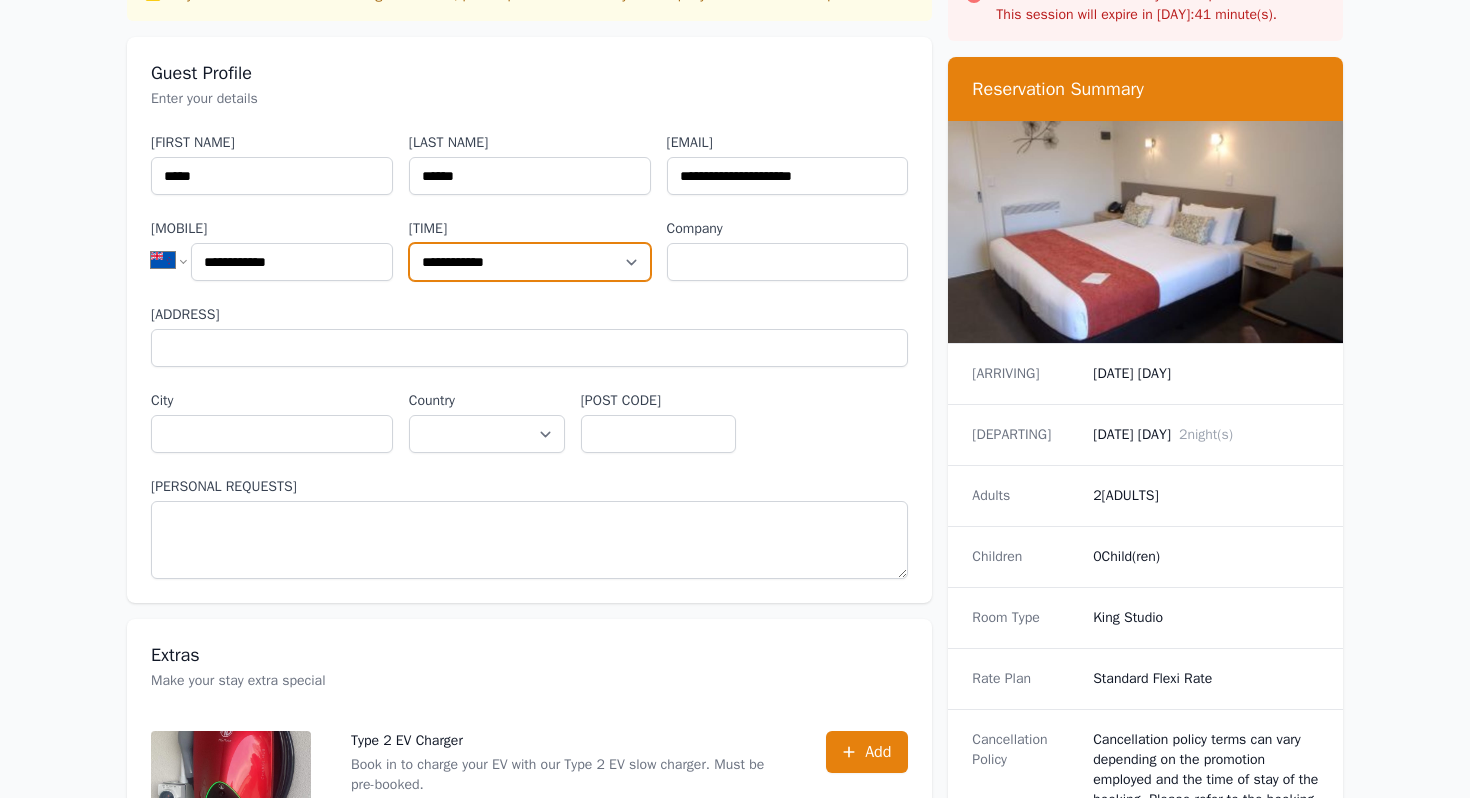 click on "**********" at bounding box center (530, 262) 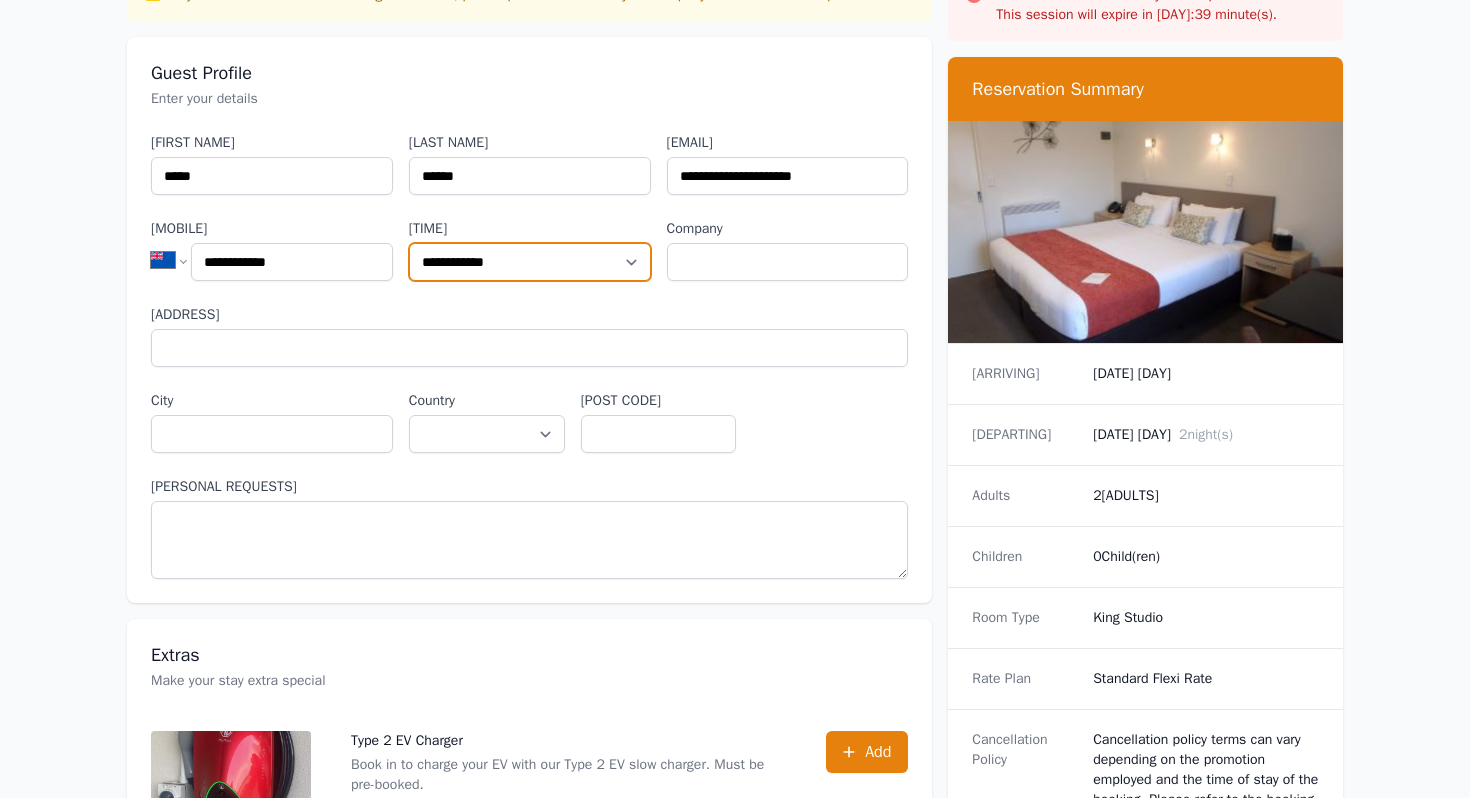 click on "**********" at bounding box center [530, 262] 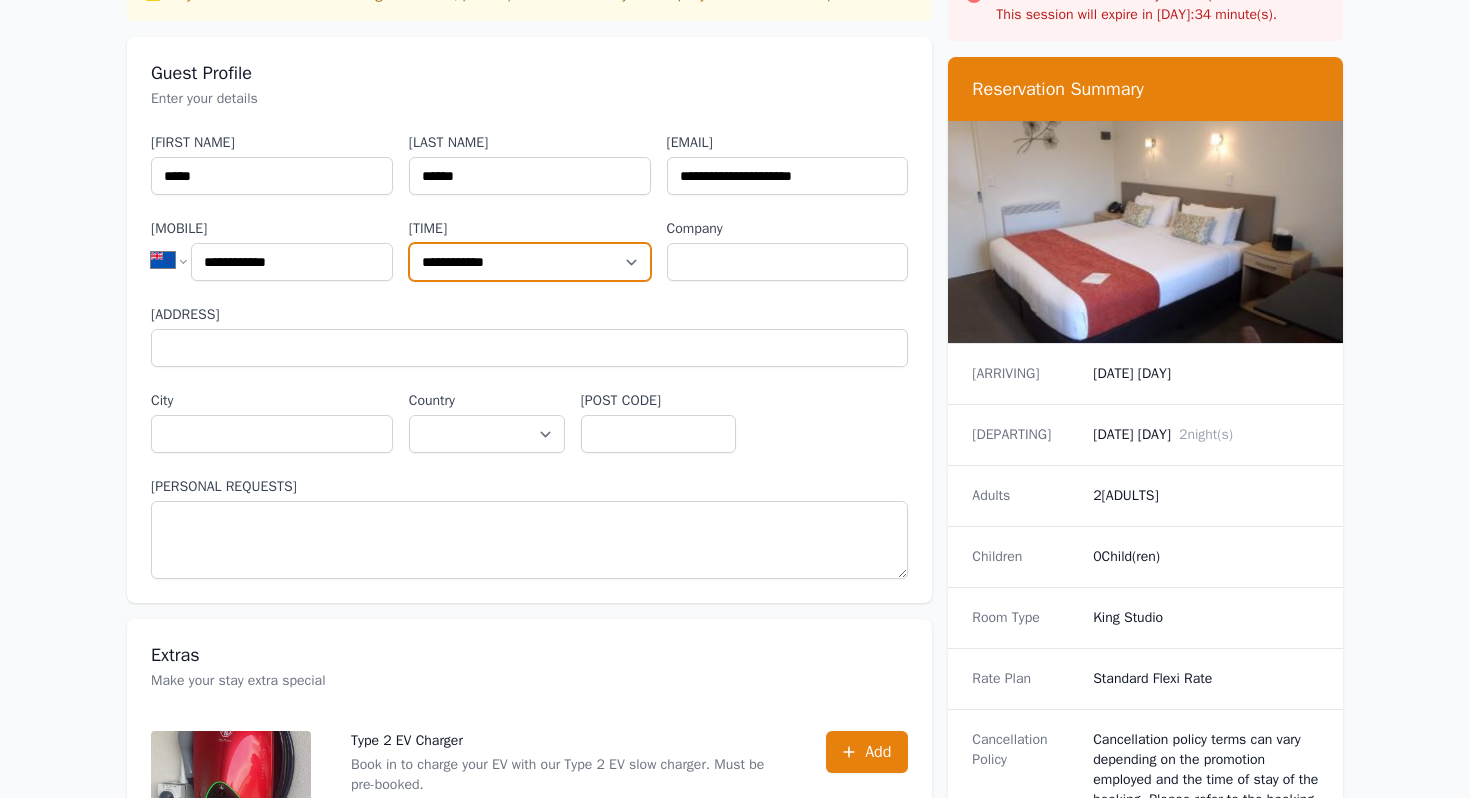 select on "**********" 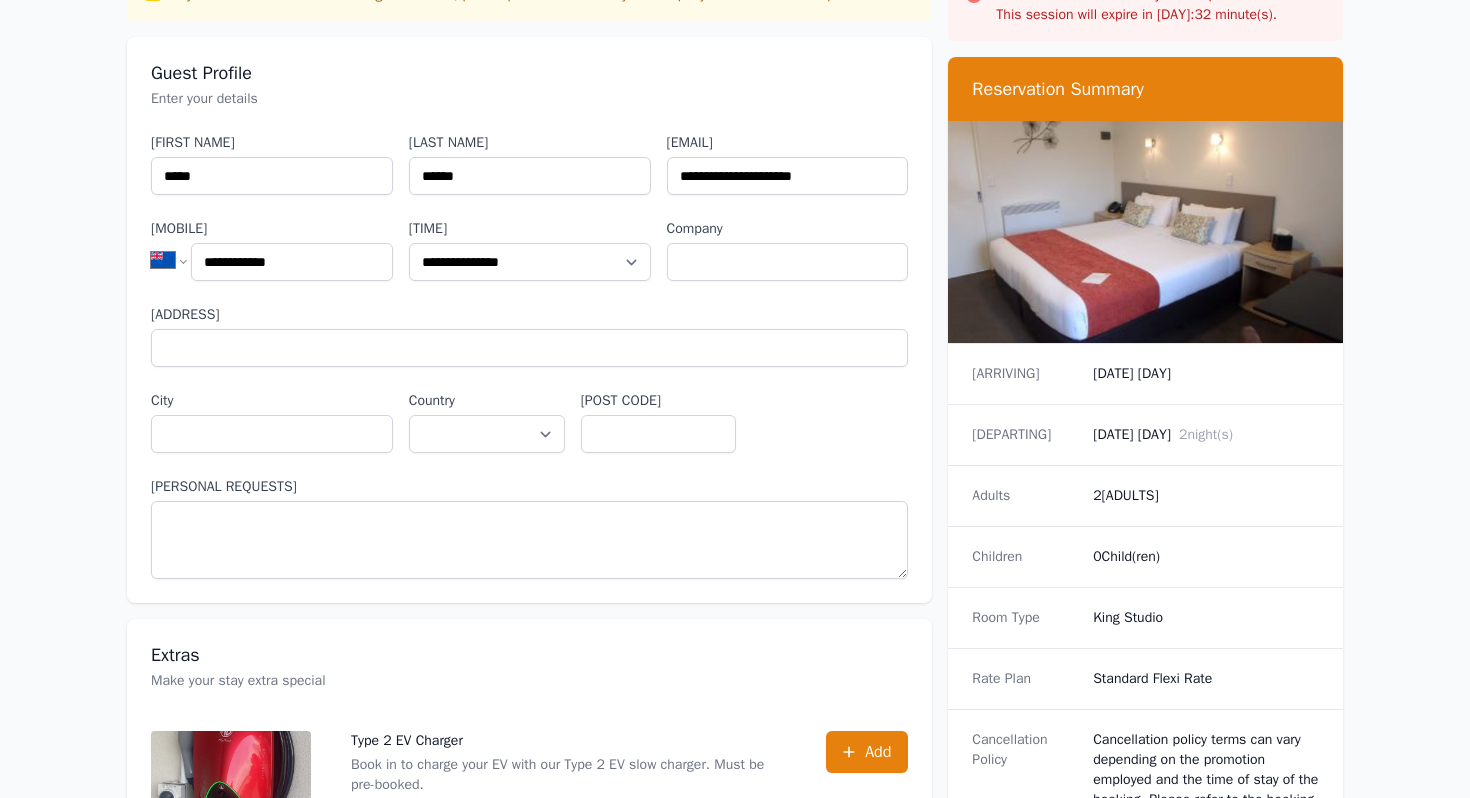 click on "[ADDRESS]" at bounding box center (529, 315) 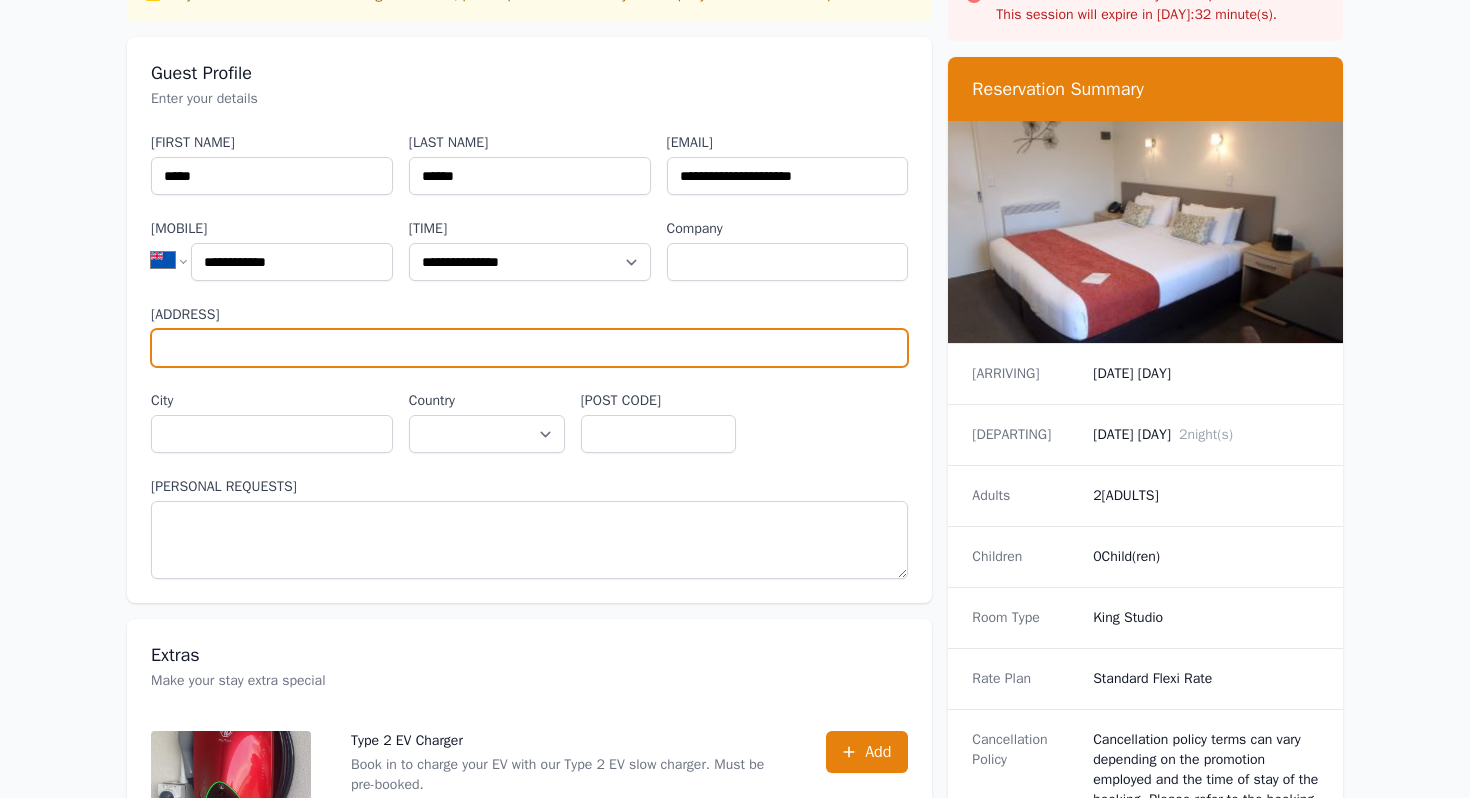 click on "[ADDRESS]" at bounding box center [529, 348] 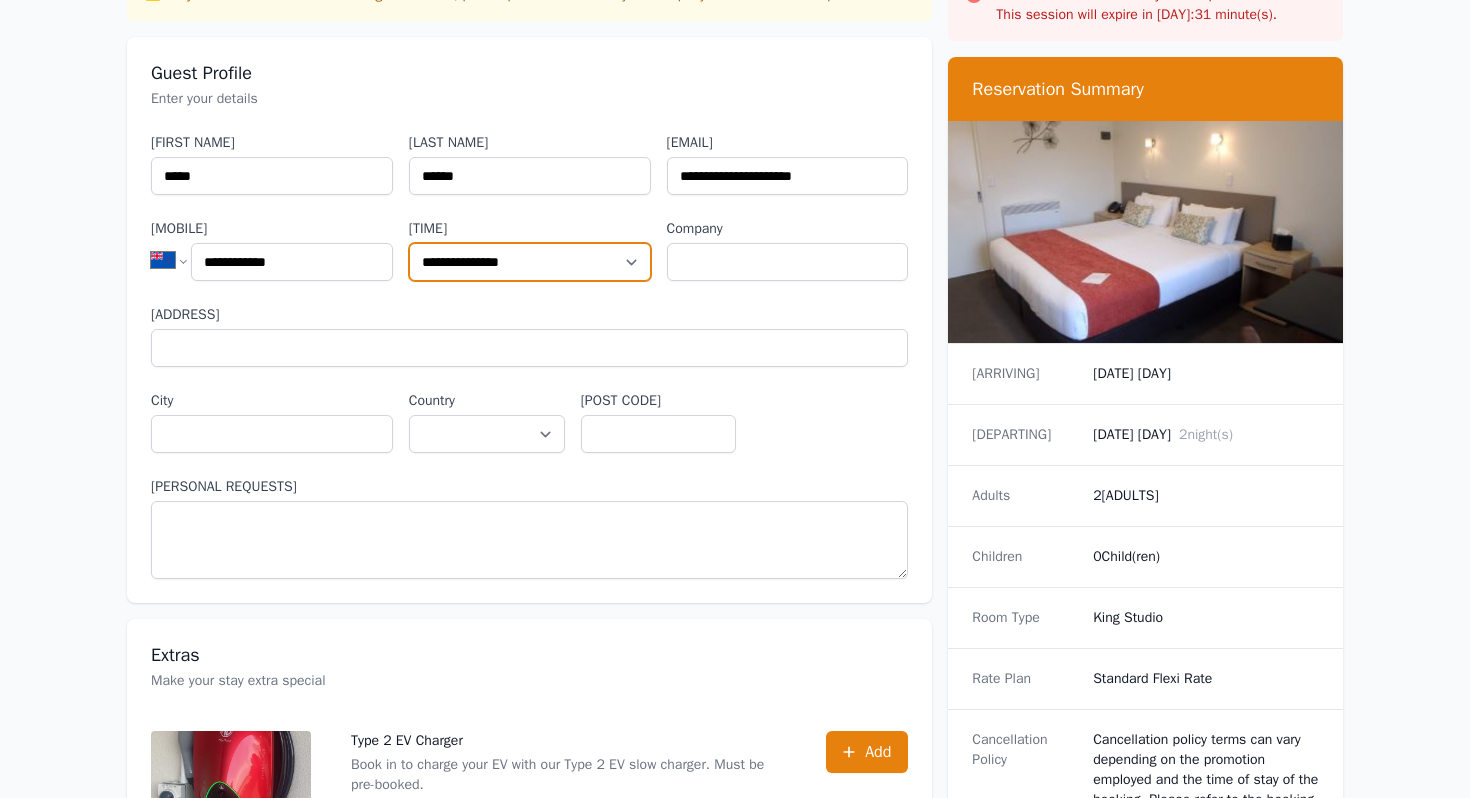 click on "**********" at bounding box center (530, 262) 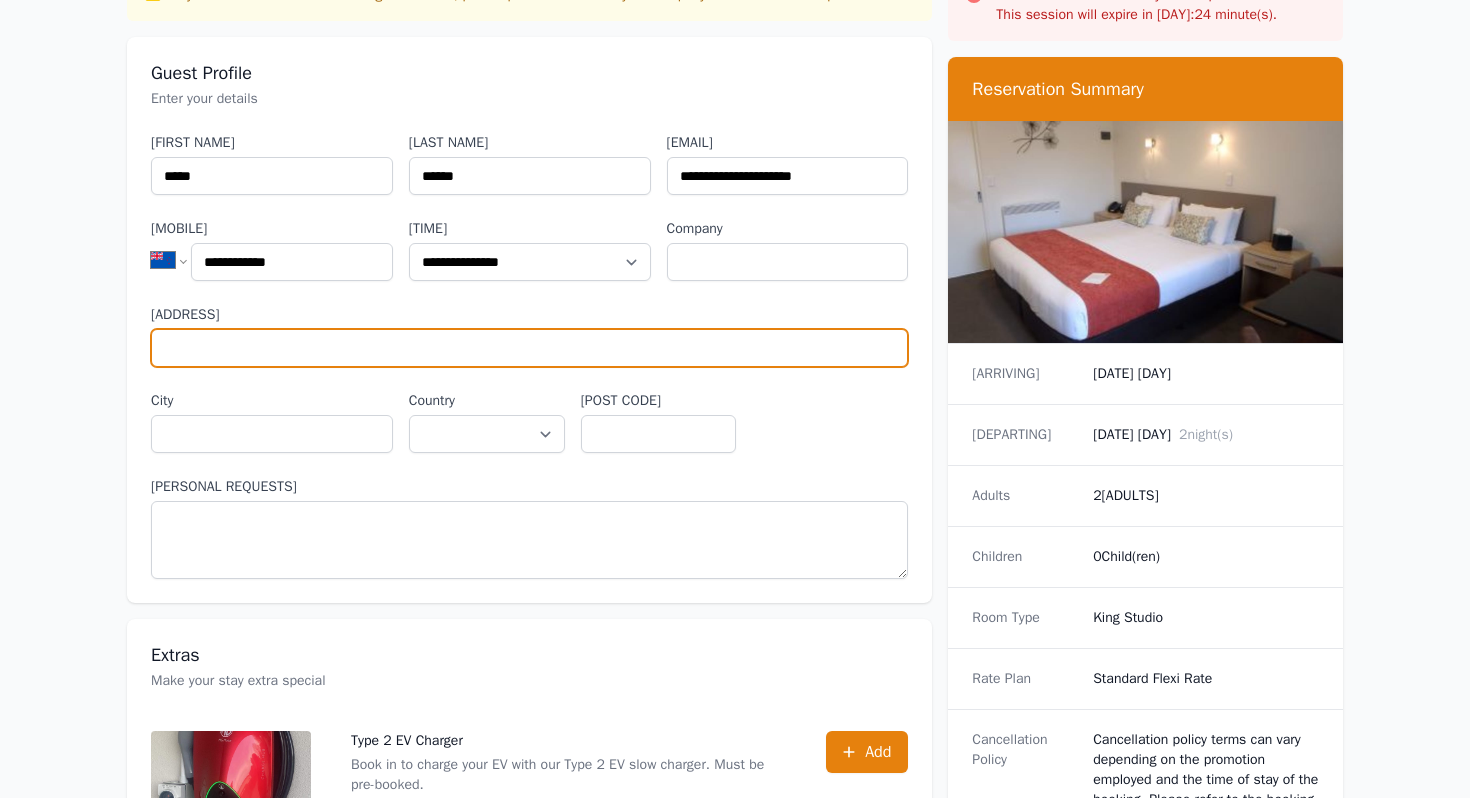click on "[ADDRESS]" at bounding box center (529, 348) 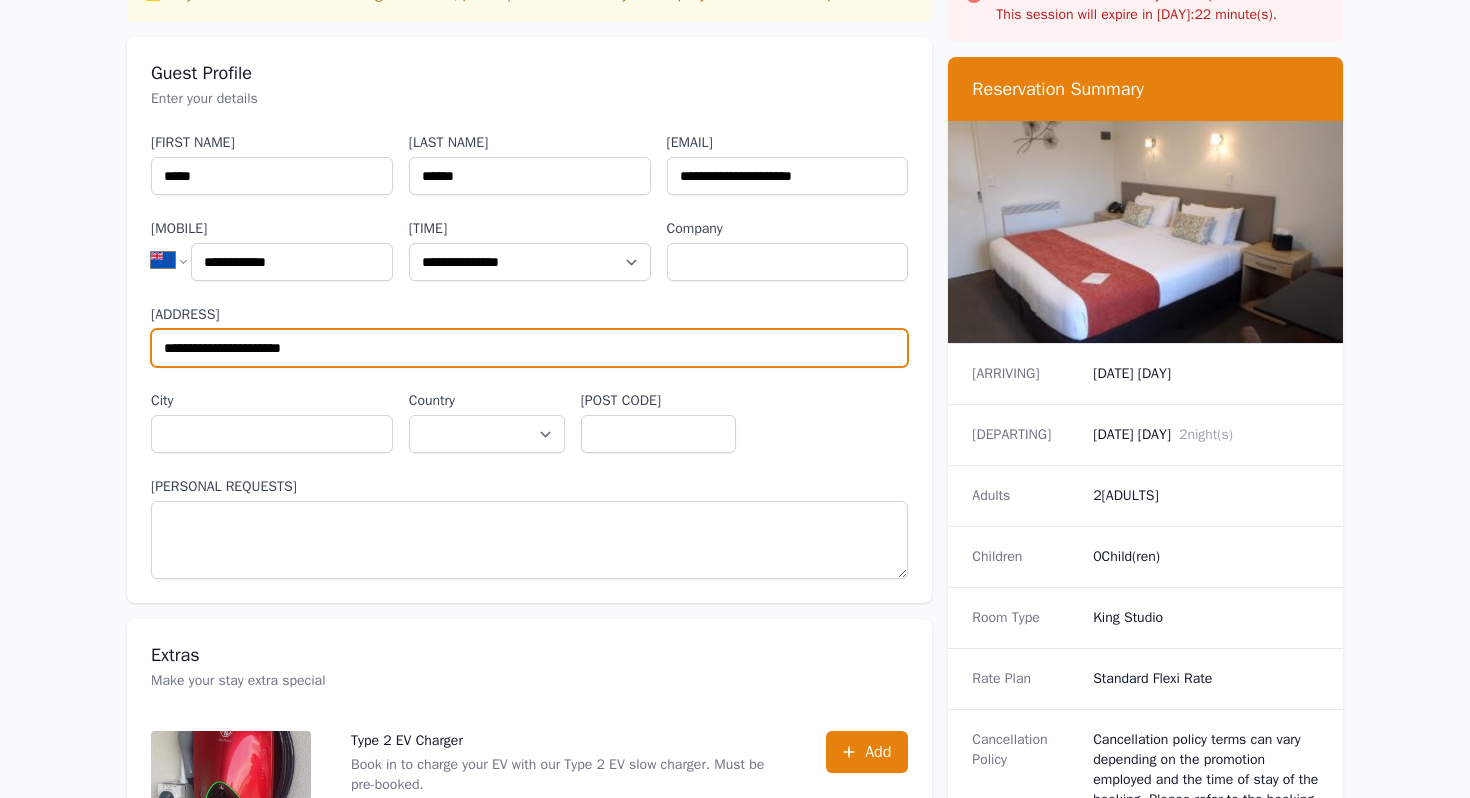 type on "**********" 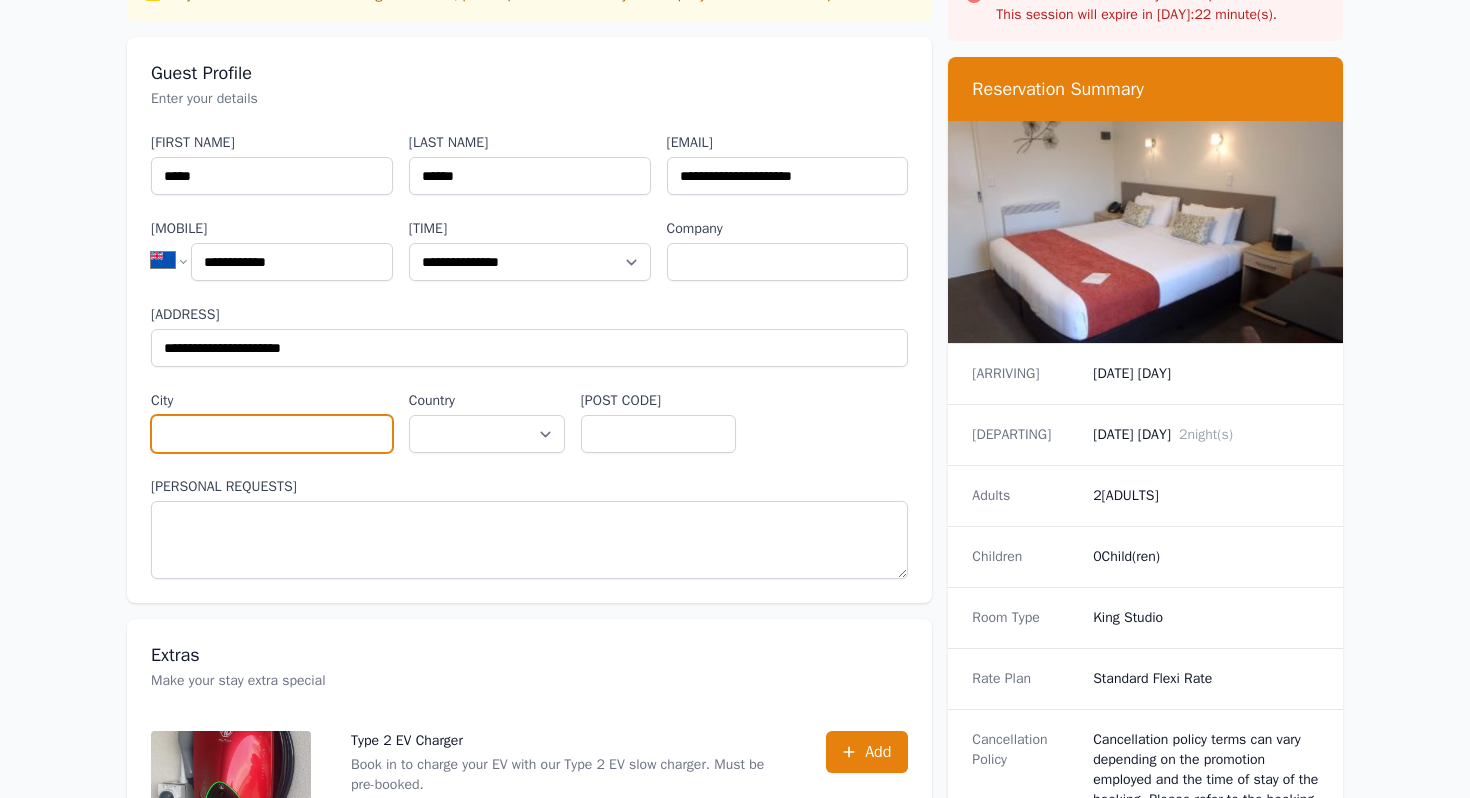 click on "City" at bounding box center [272, 434] 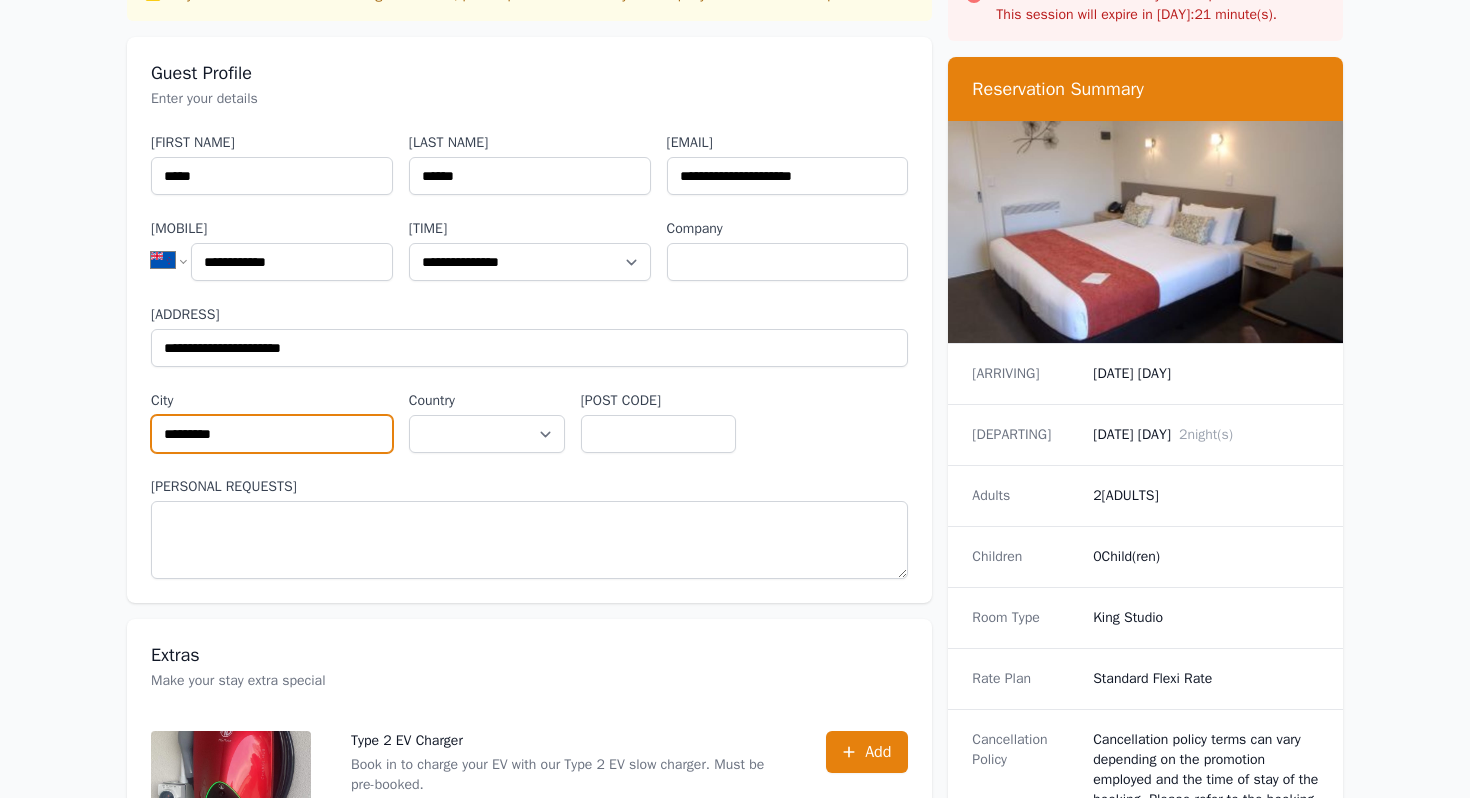 type on "[PERSONAL_INFO]" 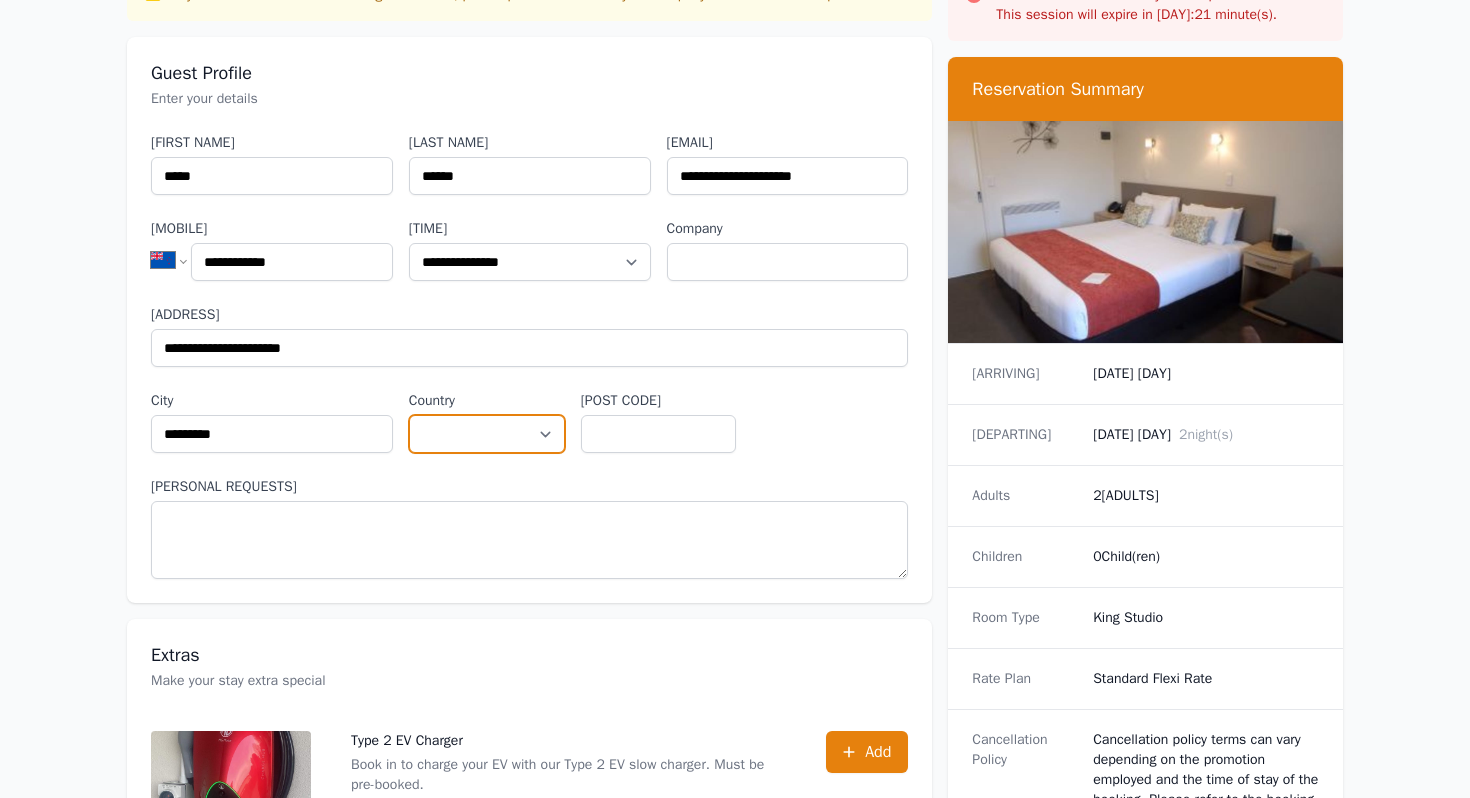 click on "**********" at bounding box center (487, 434) 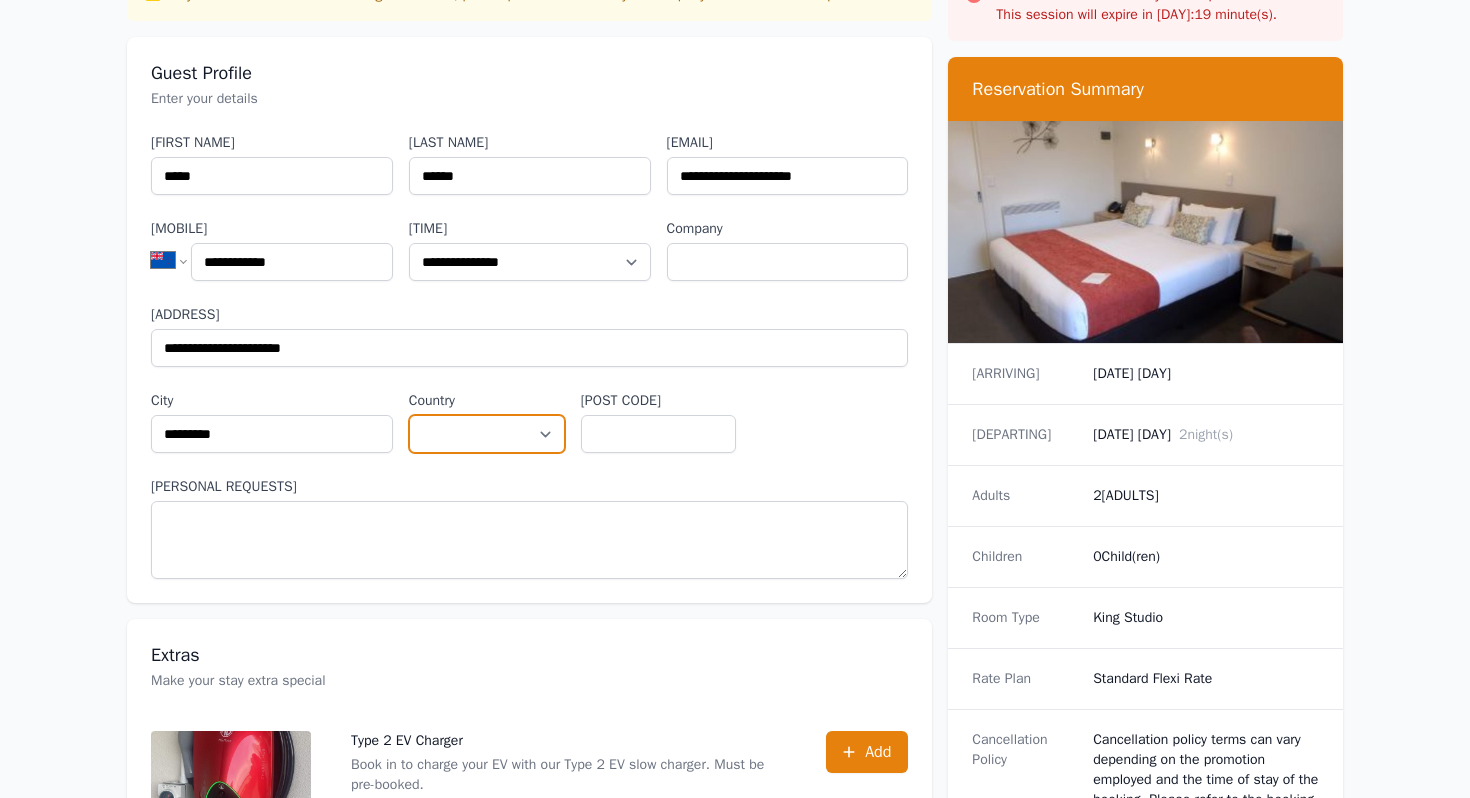 select on "[PERSONAL_INFO]" 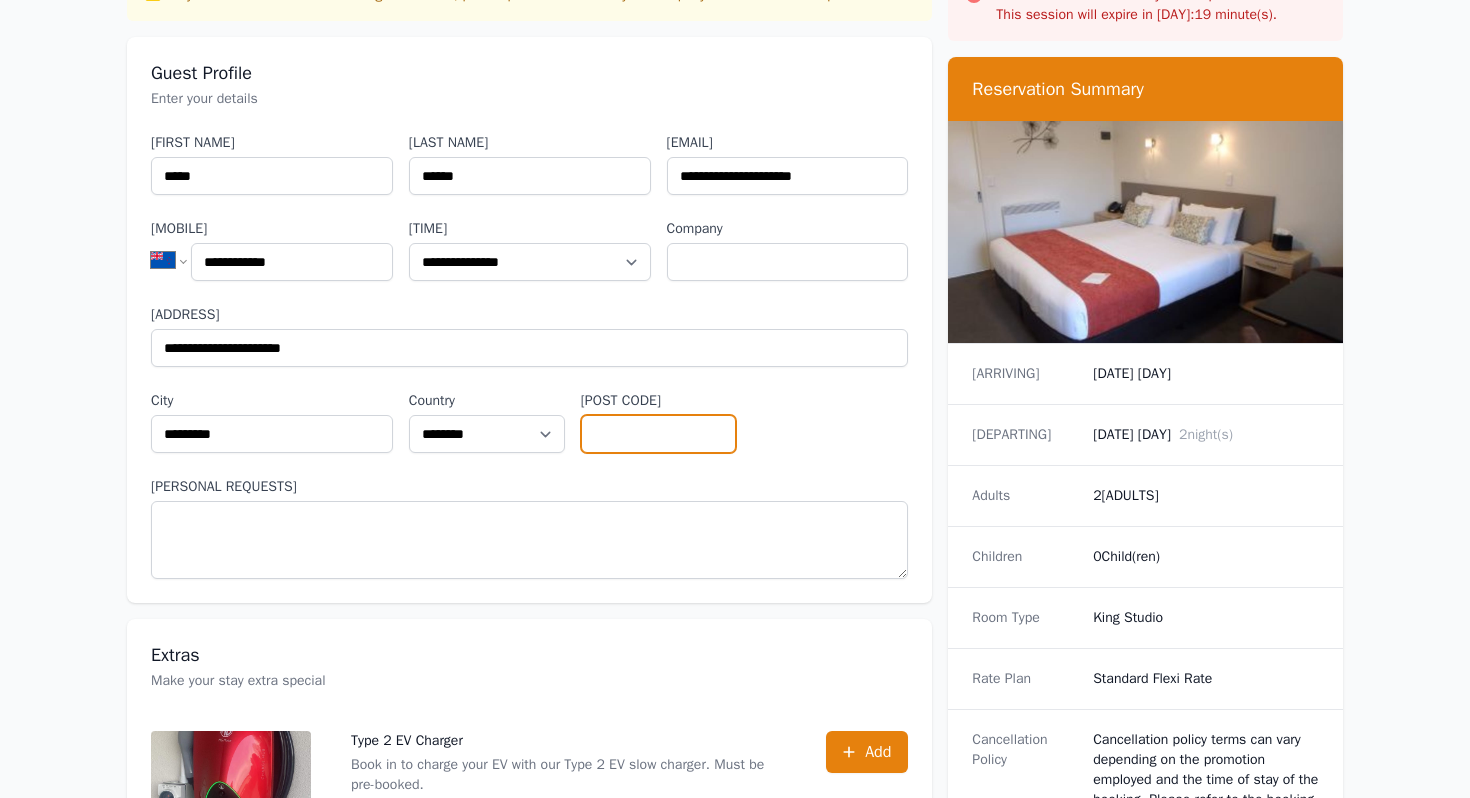 click on "[POST CODE]" at bounding box center [659, 434] 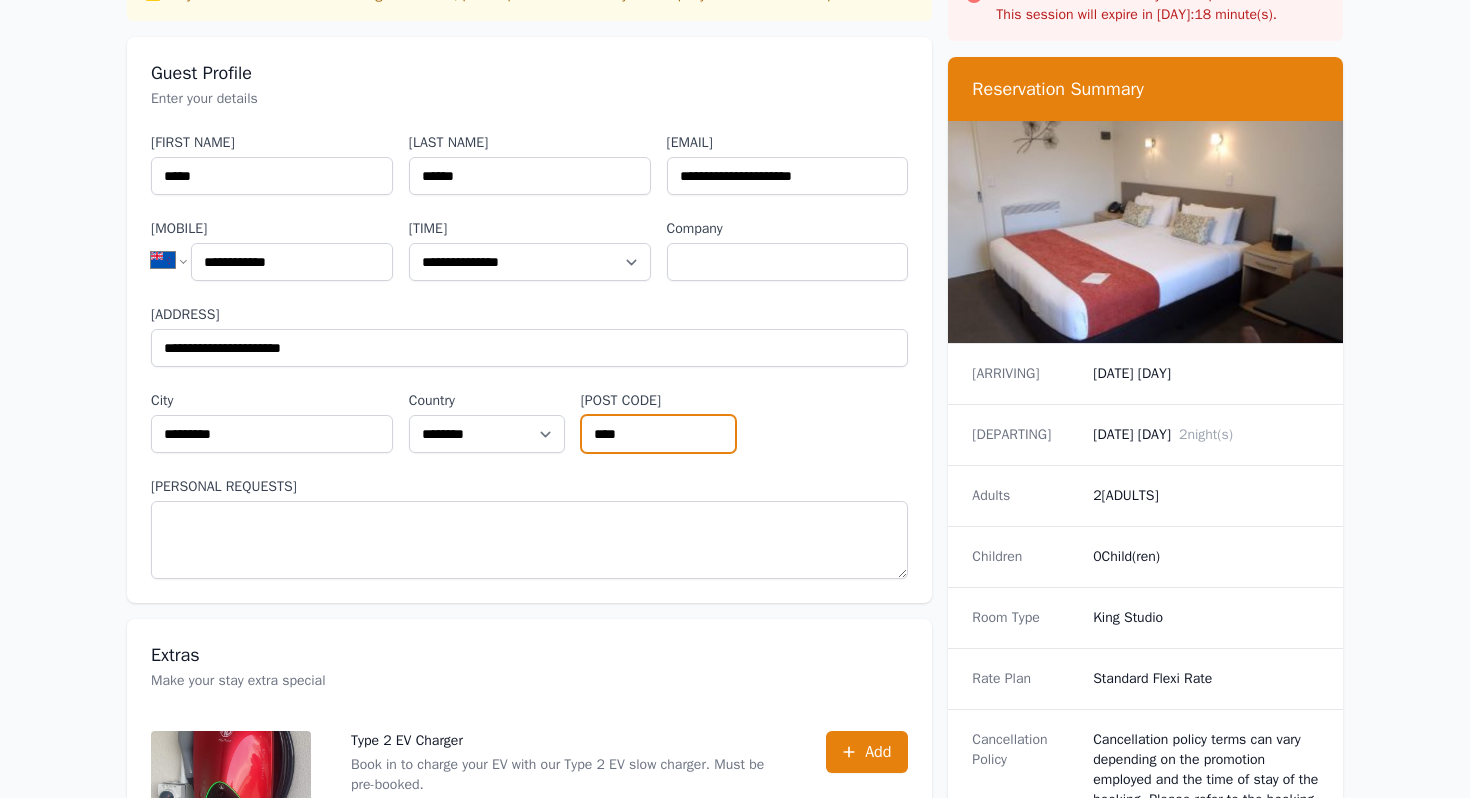 type on "****" 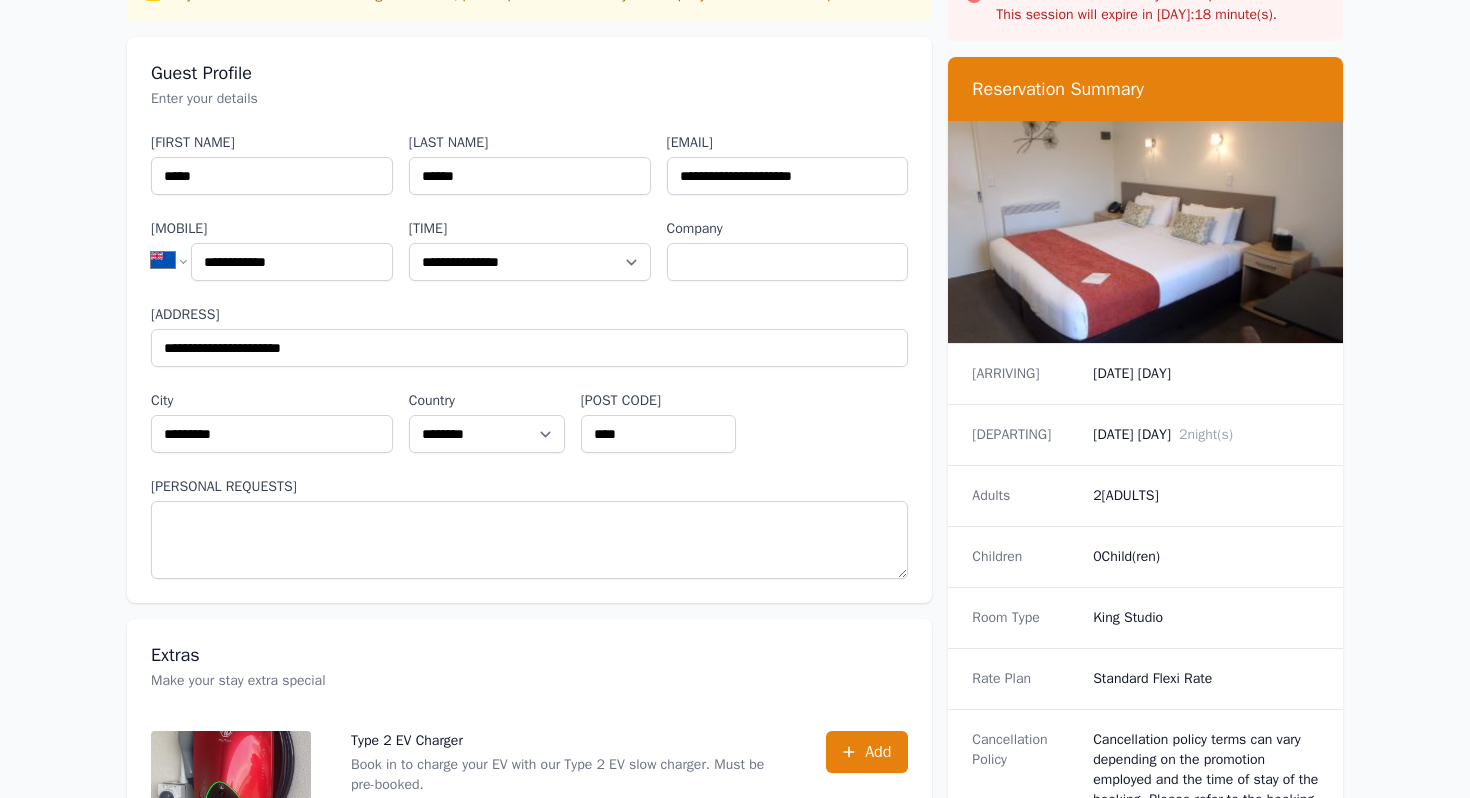 click on "[PERSONAL REQUESTS]" at bounding box center [529, 487] 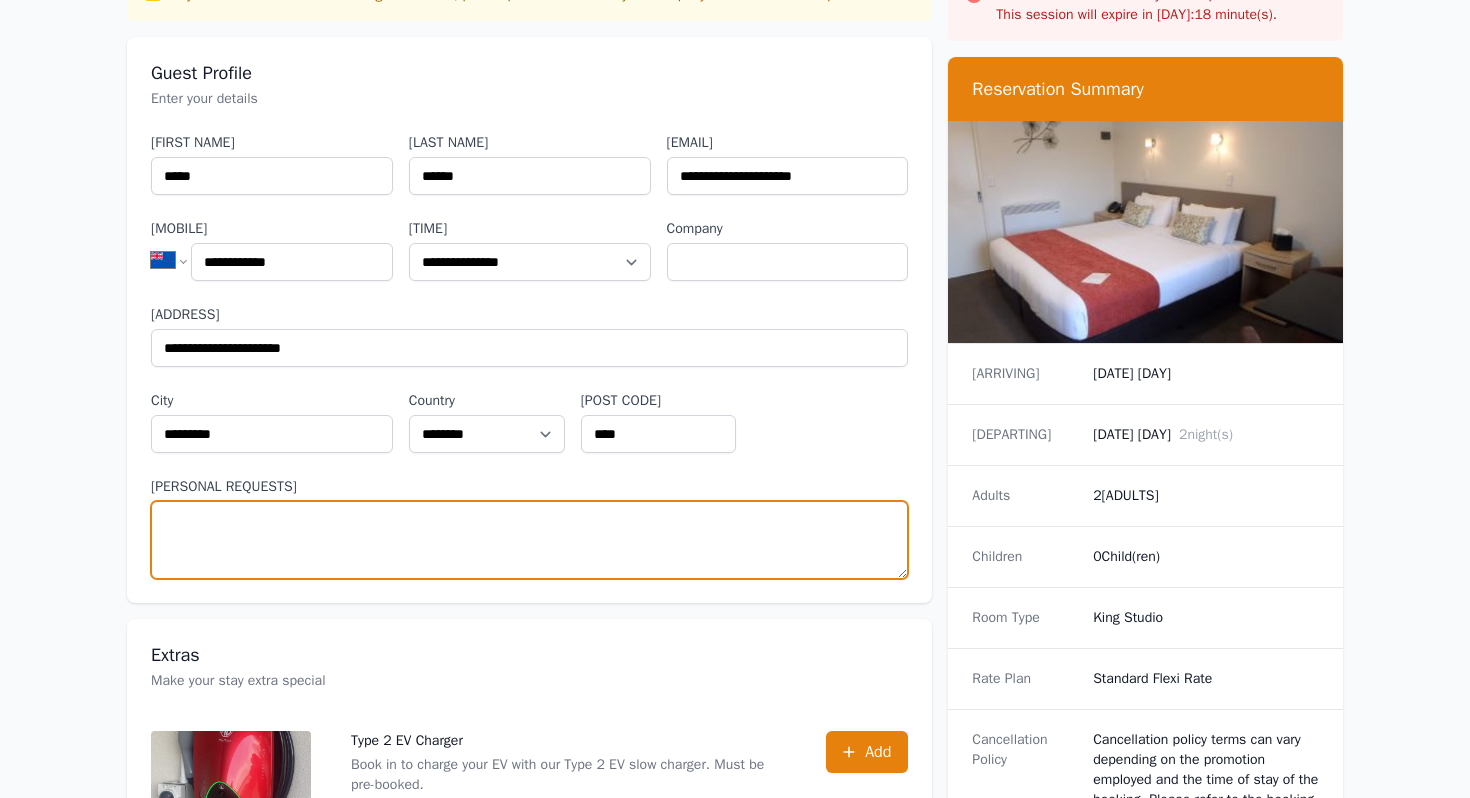 click on "[PERSONAL REQUESTS]" at bounding box center [529, 540] 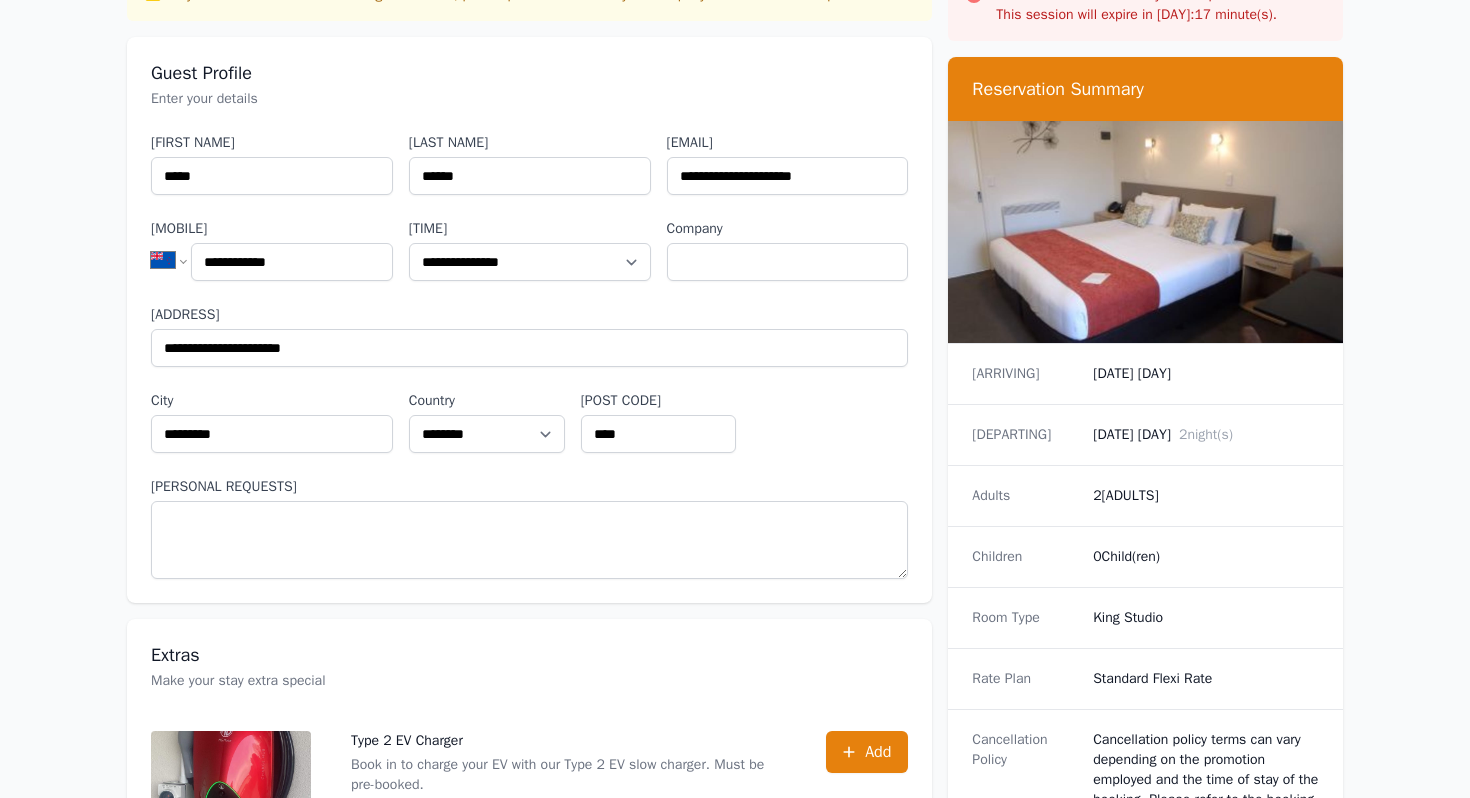 click on "**********" at bounding box center (529, 356) 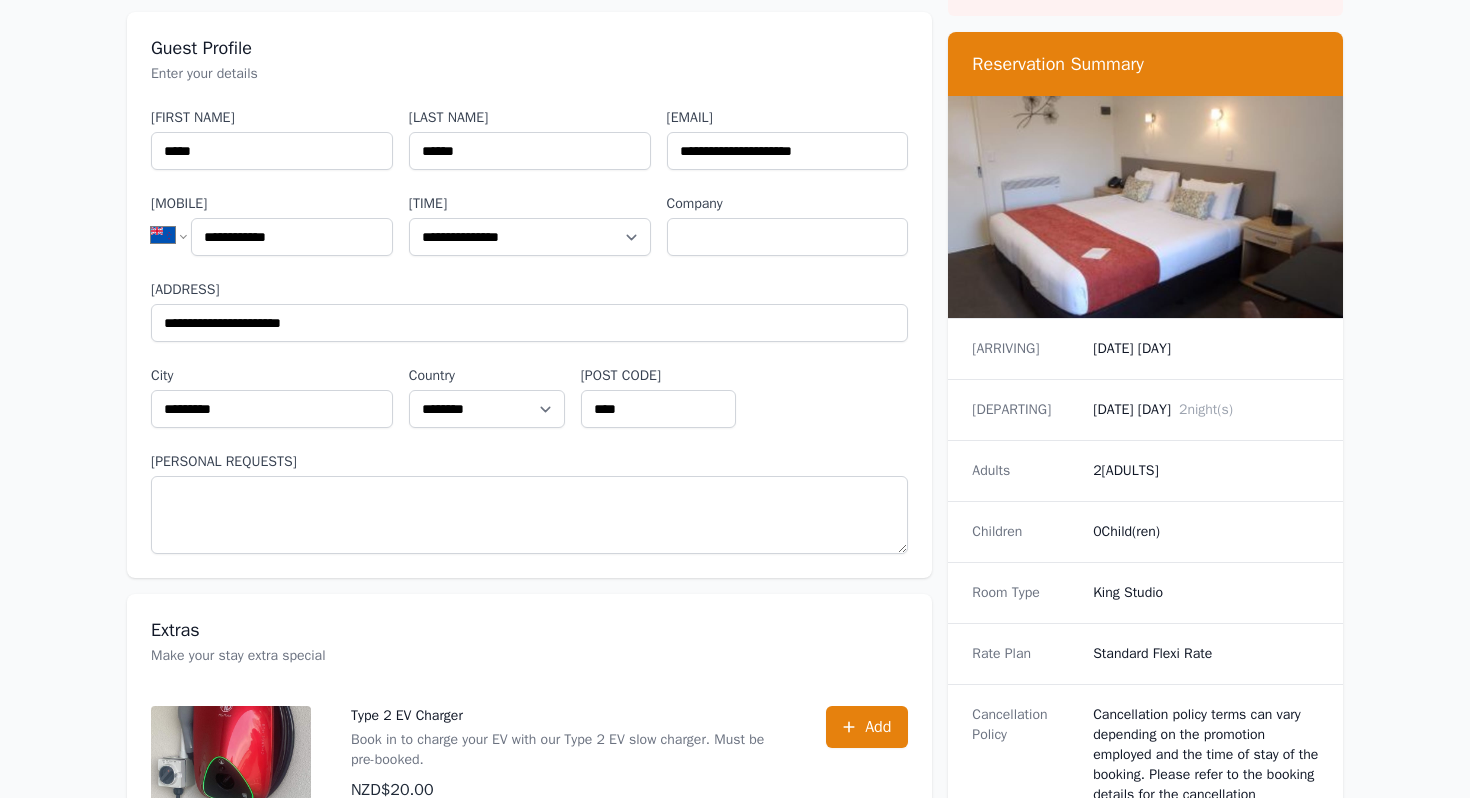 scroll, scrollTop: 152, scrollLeft: 0, axis: vertical 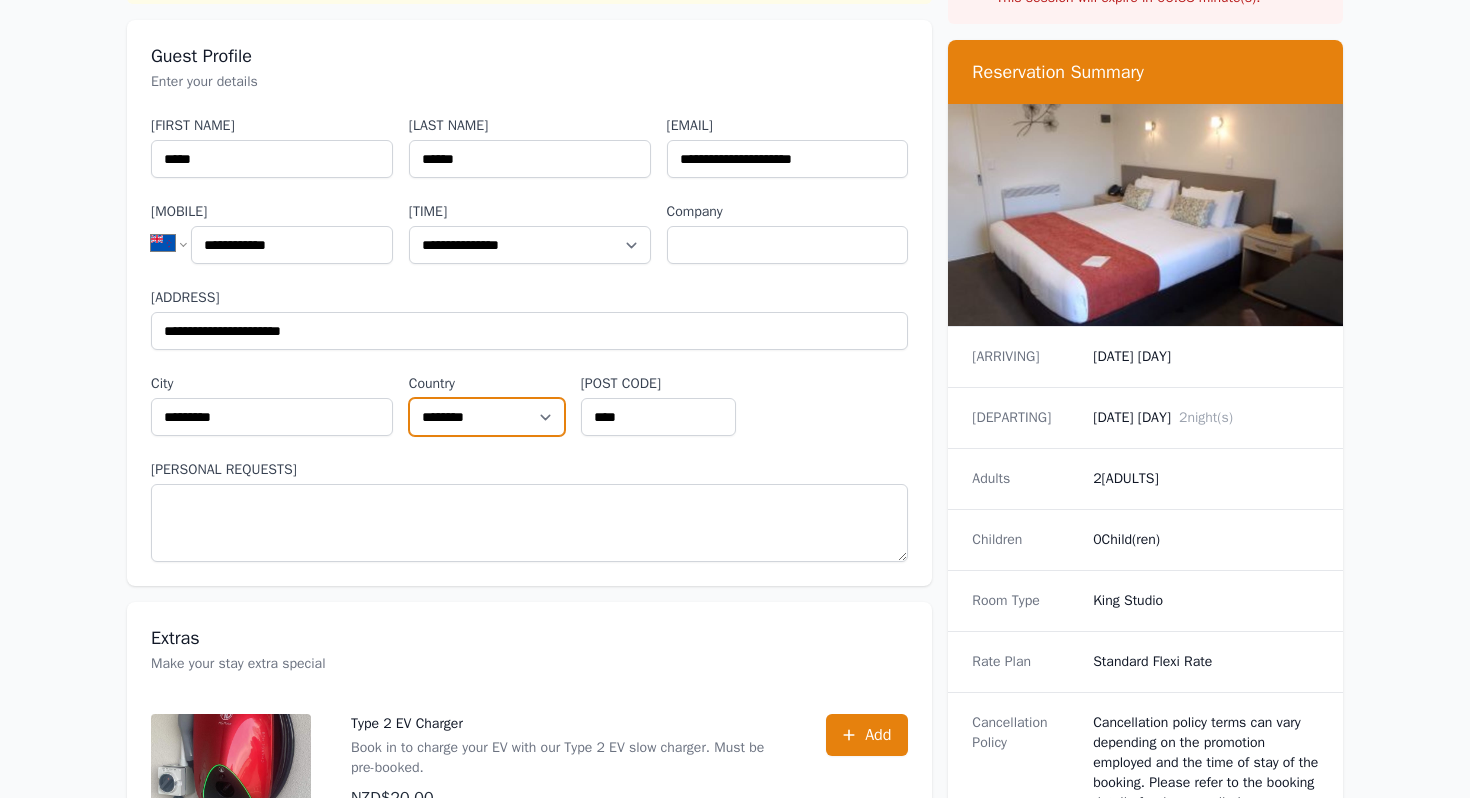 click on "**********" at bounding box center (487, 417) 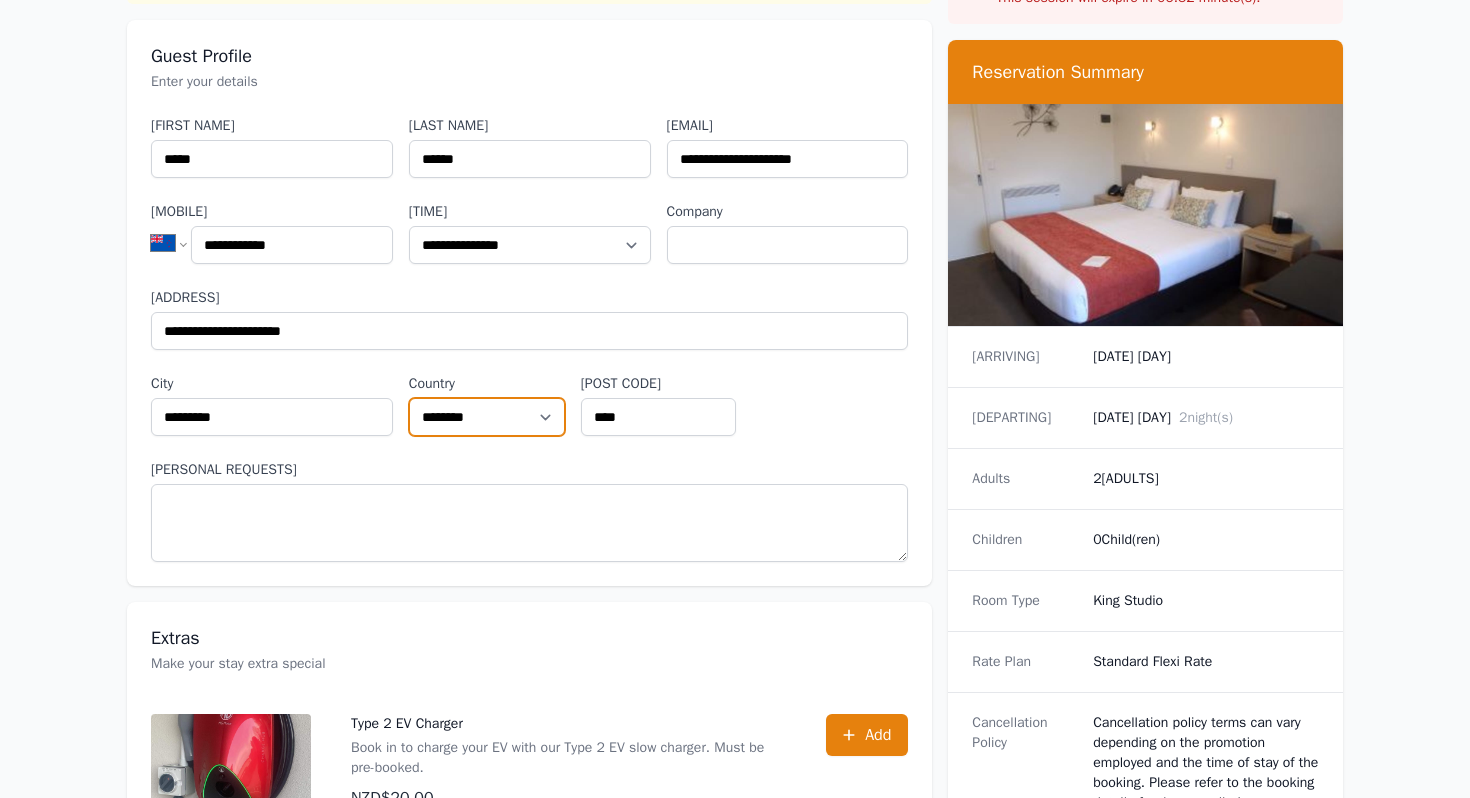 select on "**********" 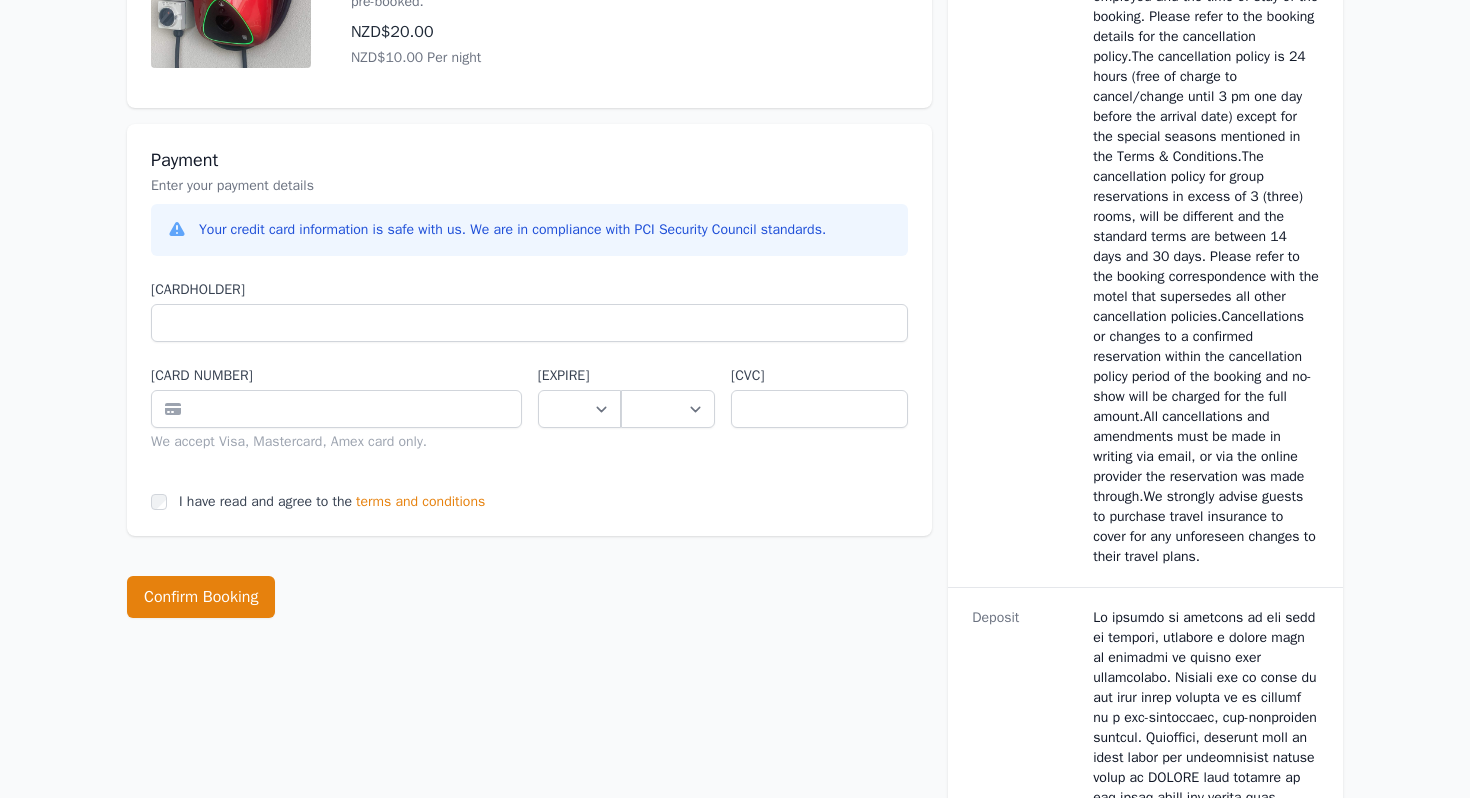 scroll, scrollTop: 921, scrollLeft: 0, axis: vertical 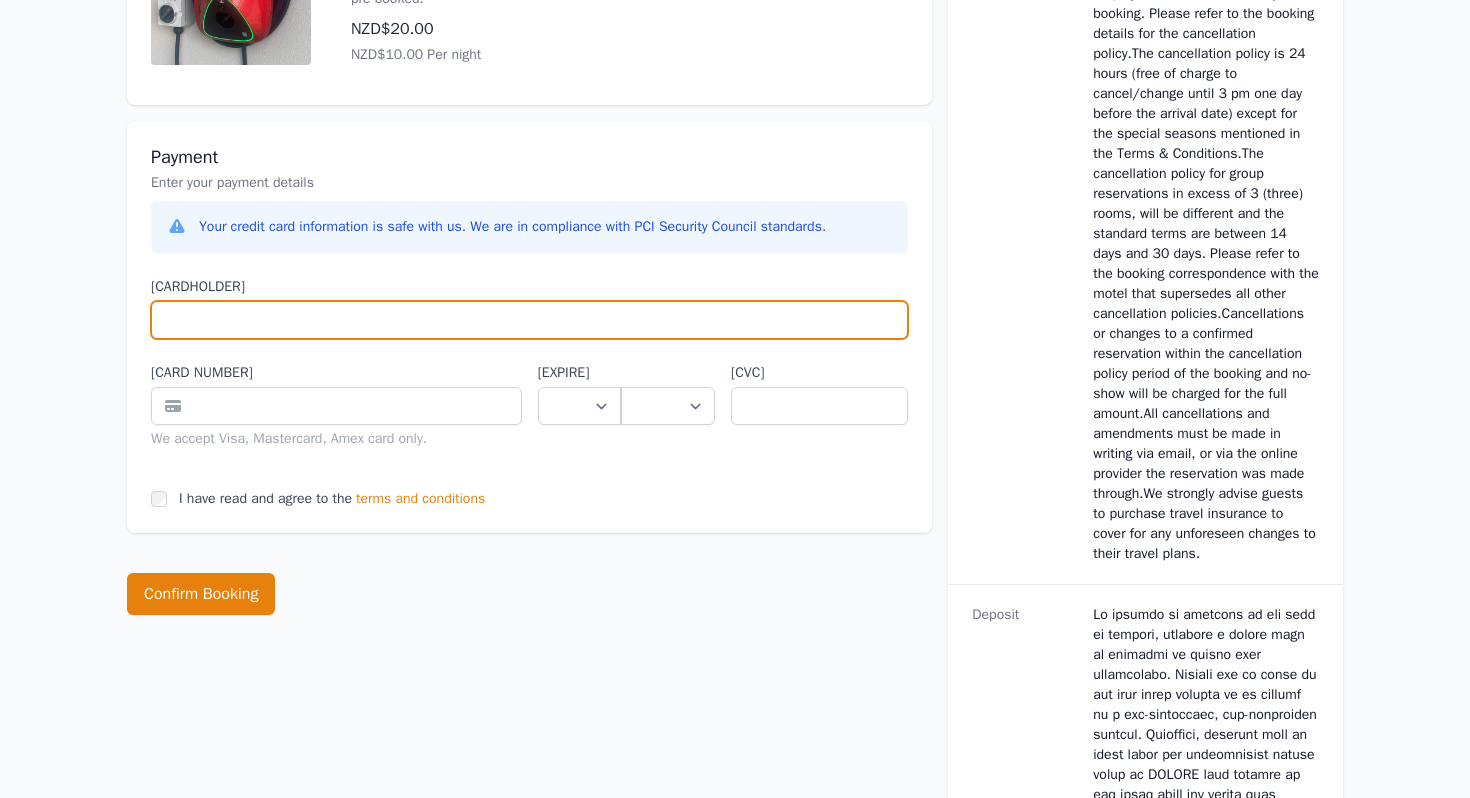 click on "[CARDHOLDER]" at bounding box center [529, 320] 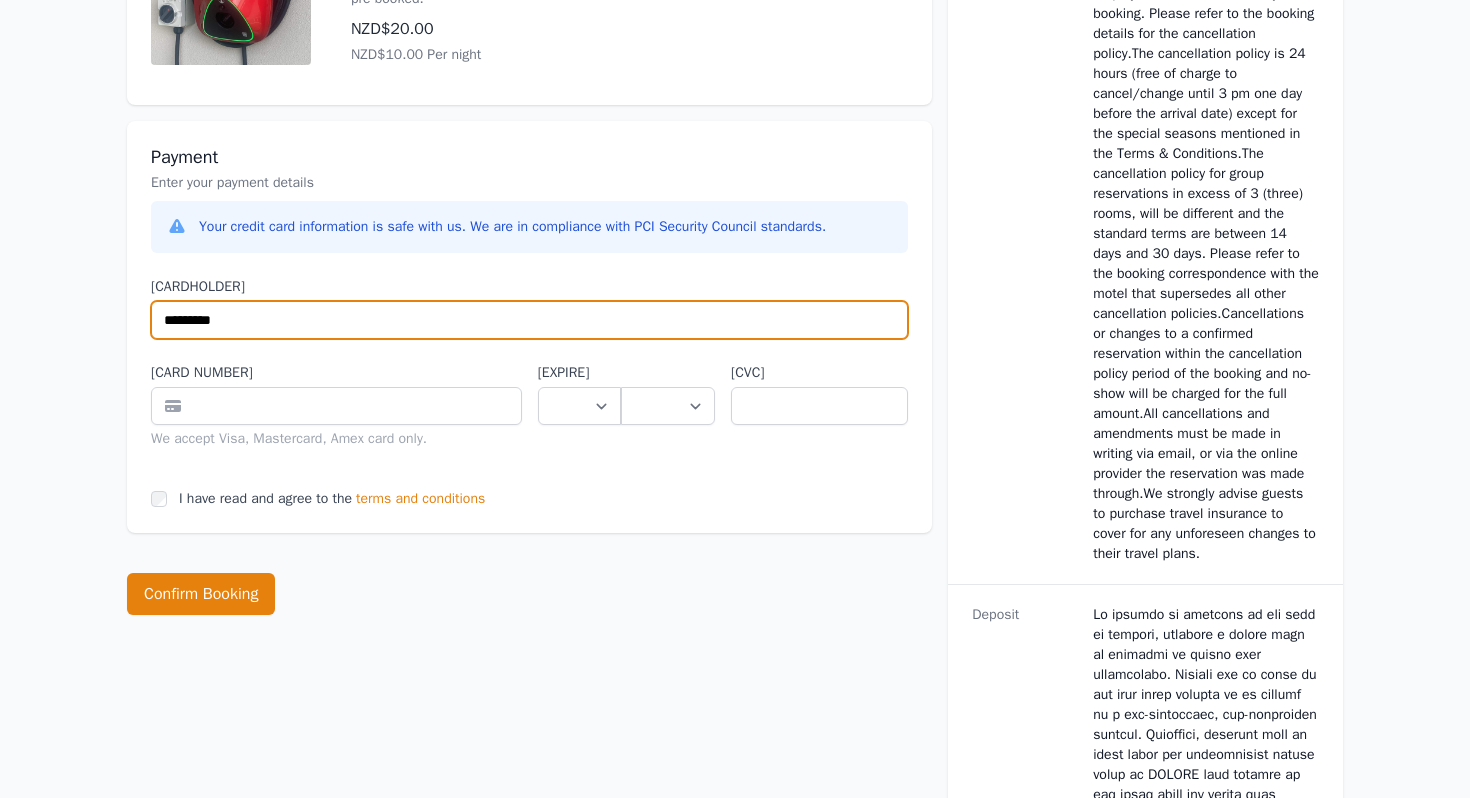 type on "[PERSONAL_INFO]" 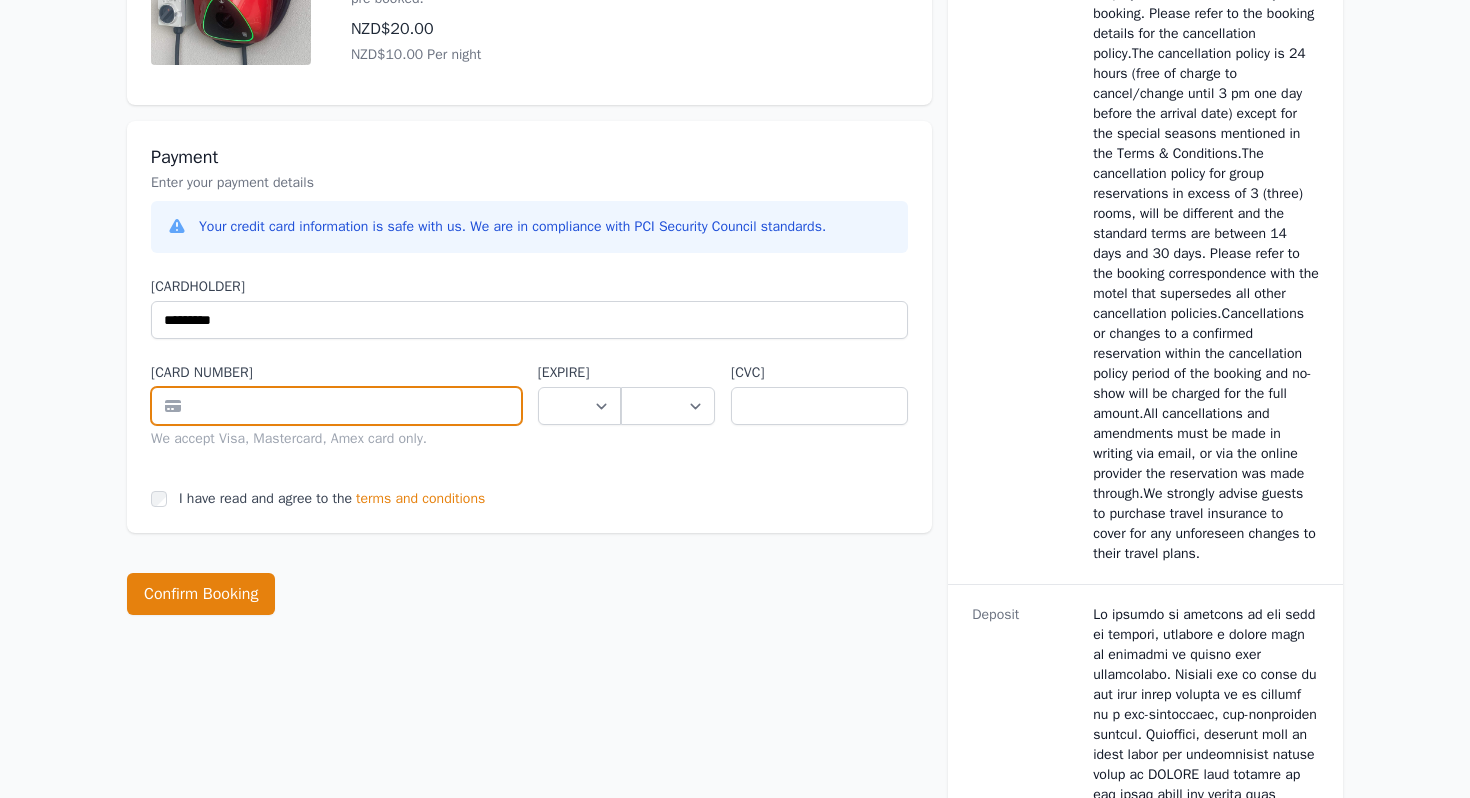 click at bounding box center (336, 406) 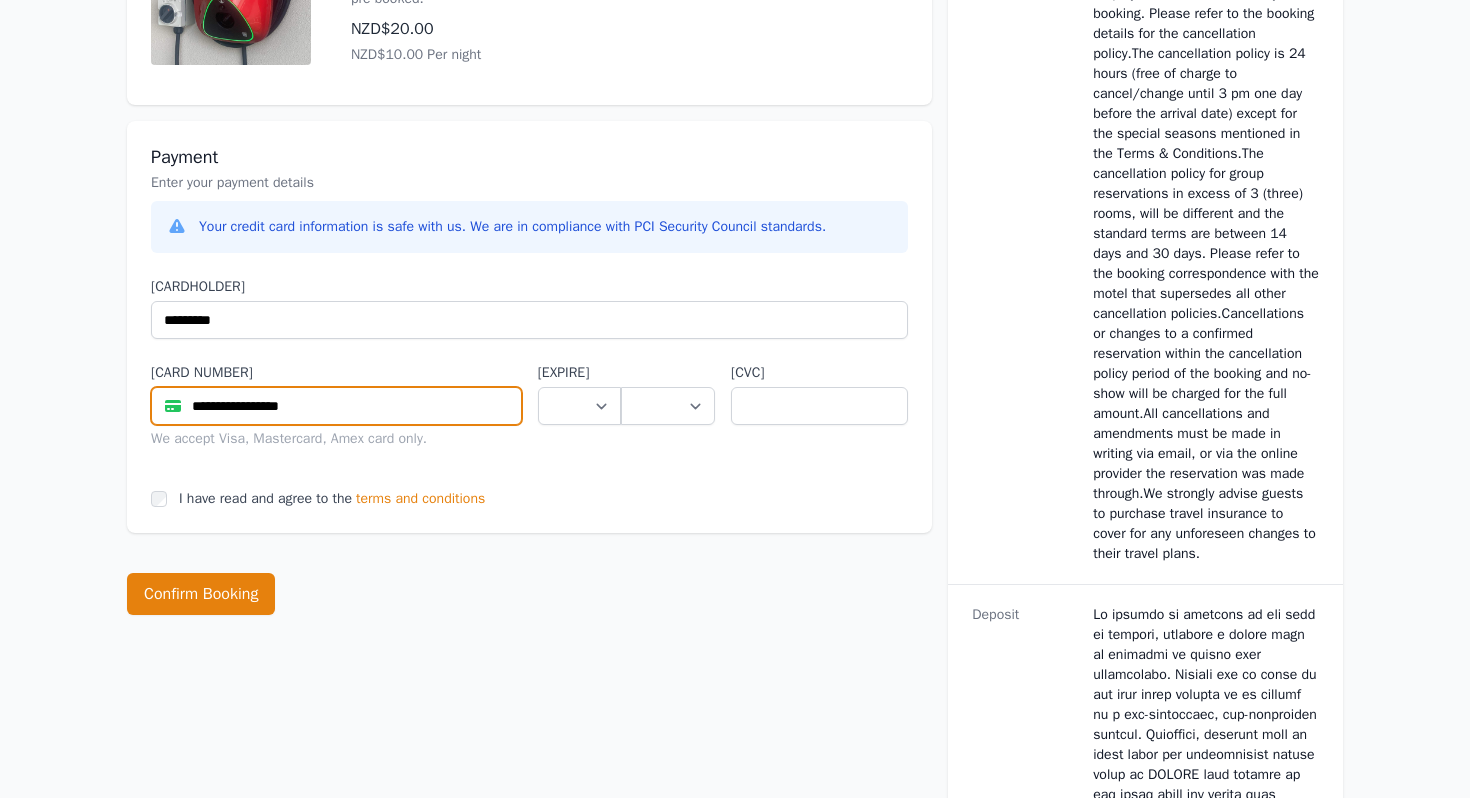 type on "**********" 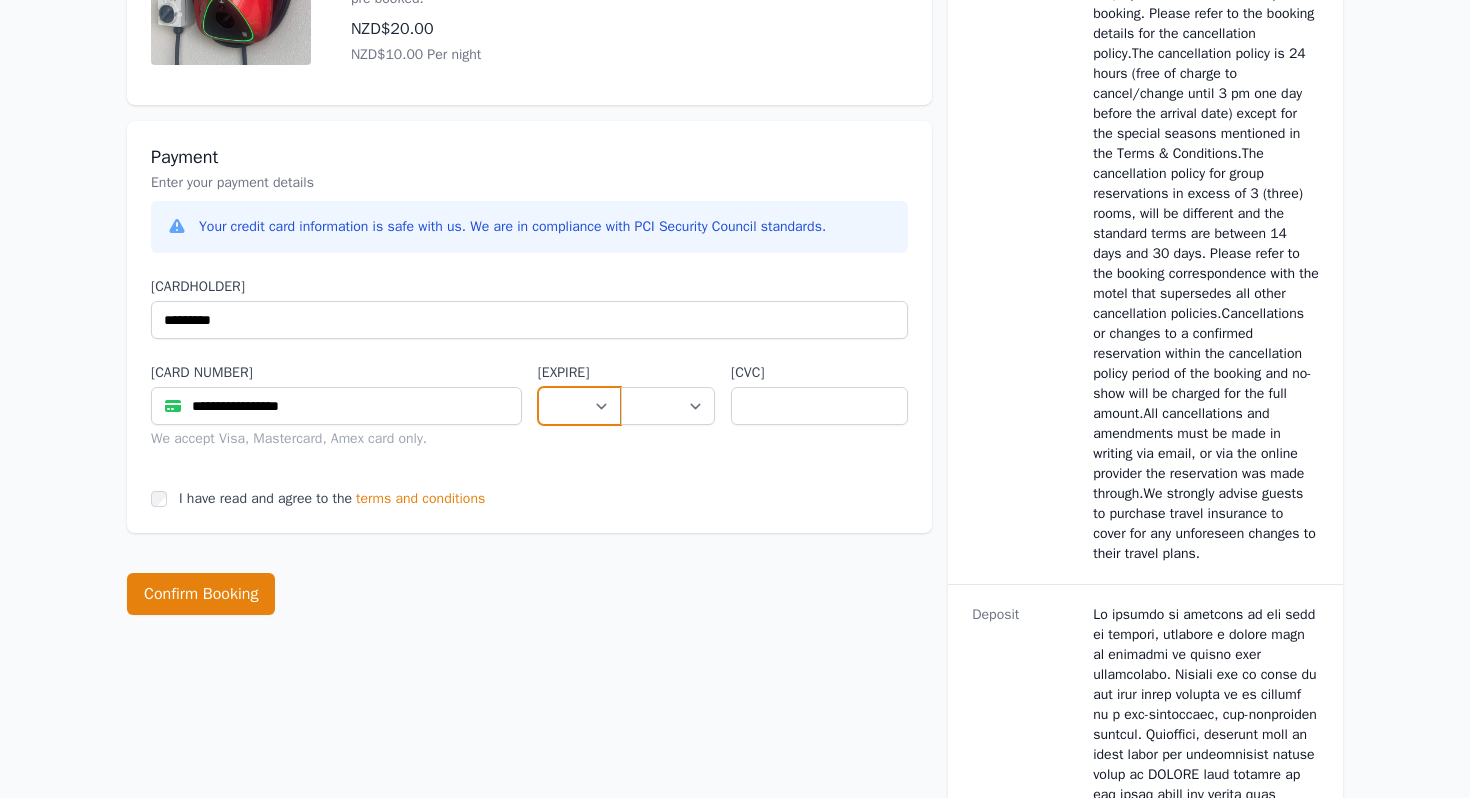 click on "** ** ** ** ** ** ** ** ** ** ** **" at bounding box center (579, 406) 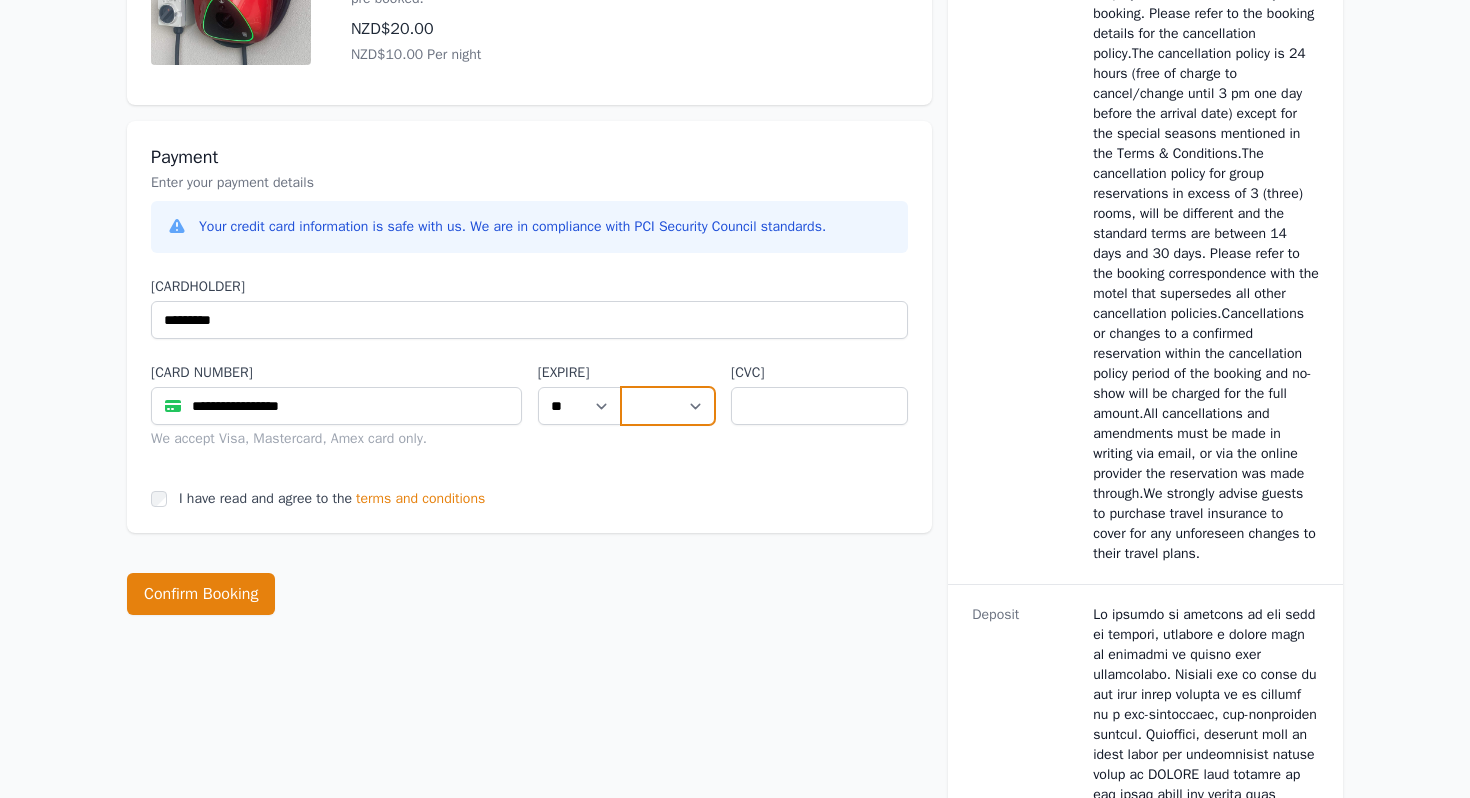 click on "**** **** **** **** **** **** **** **** ****" at bounding box center (668, 406) 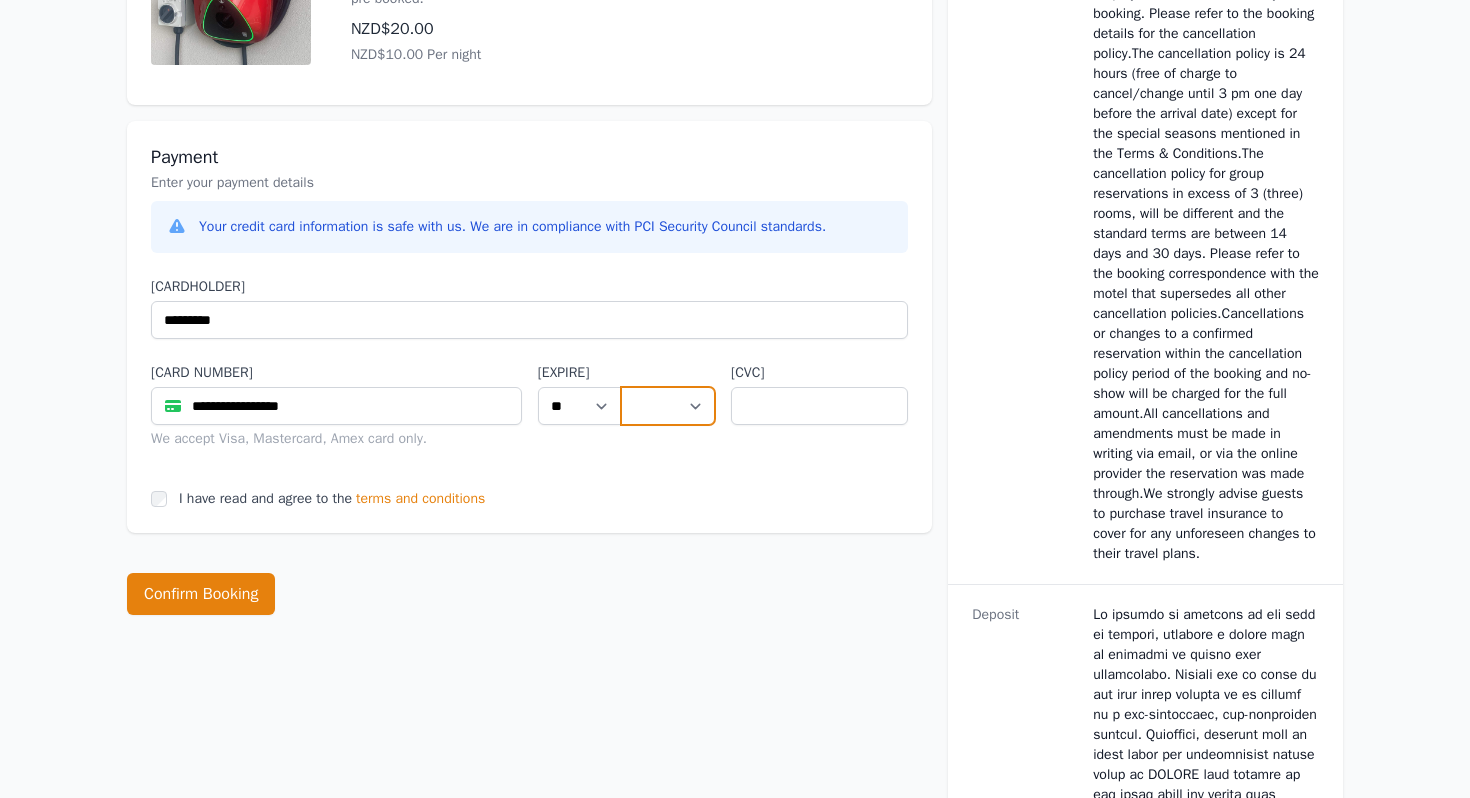 select on "**" 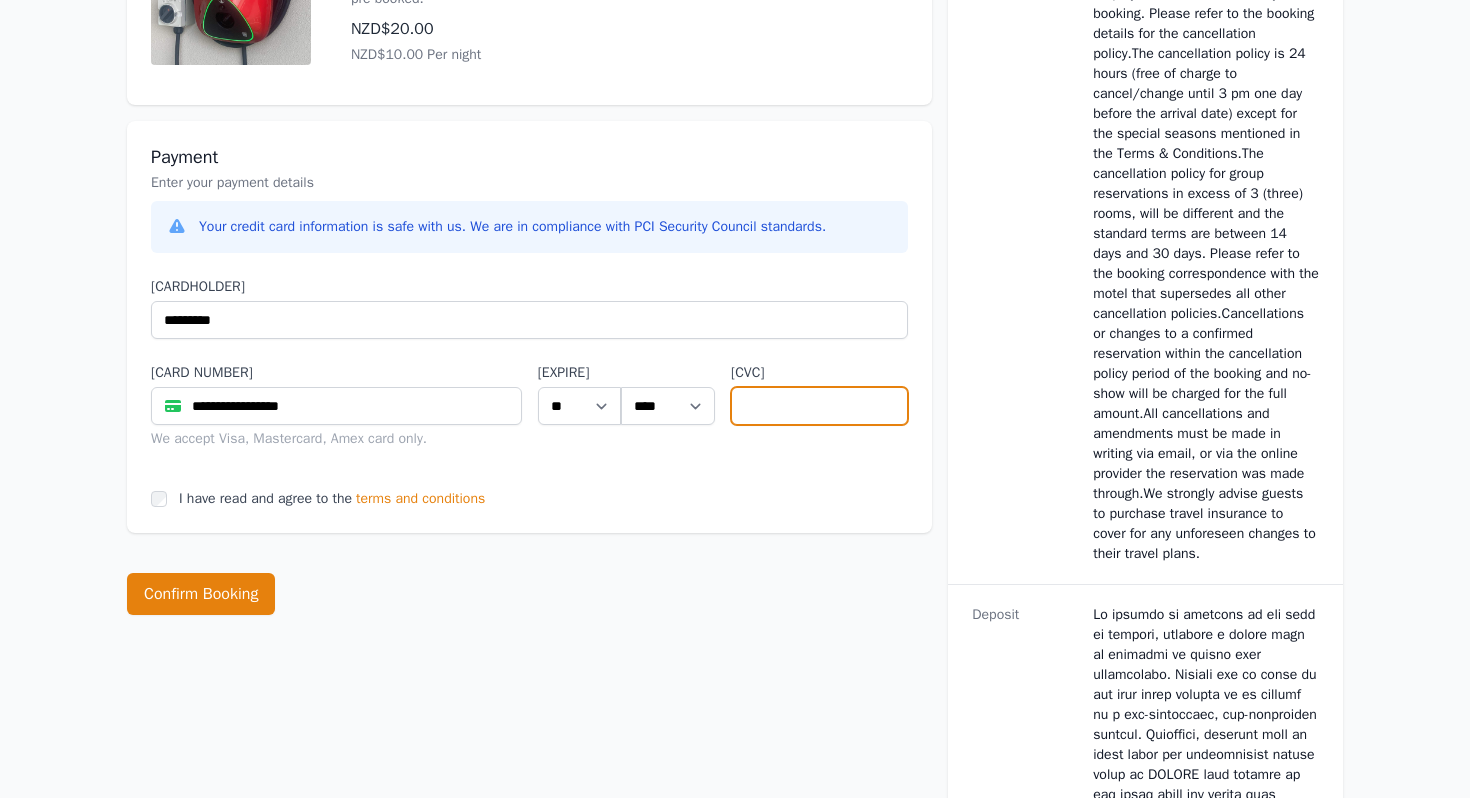 click at bounding box center (819, 406) 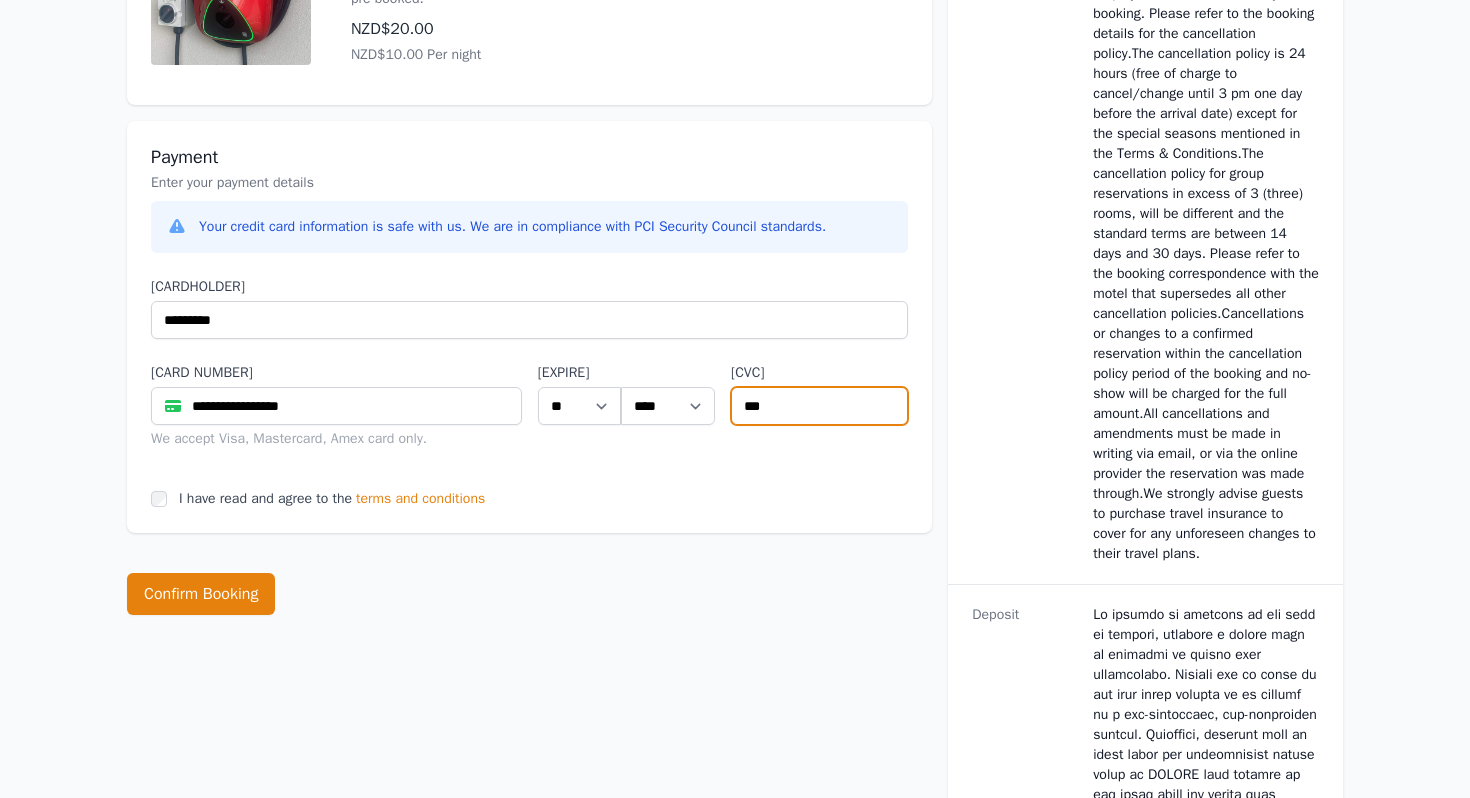 type on "***" 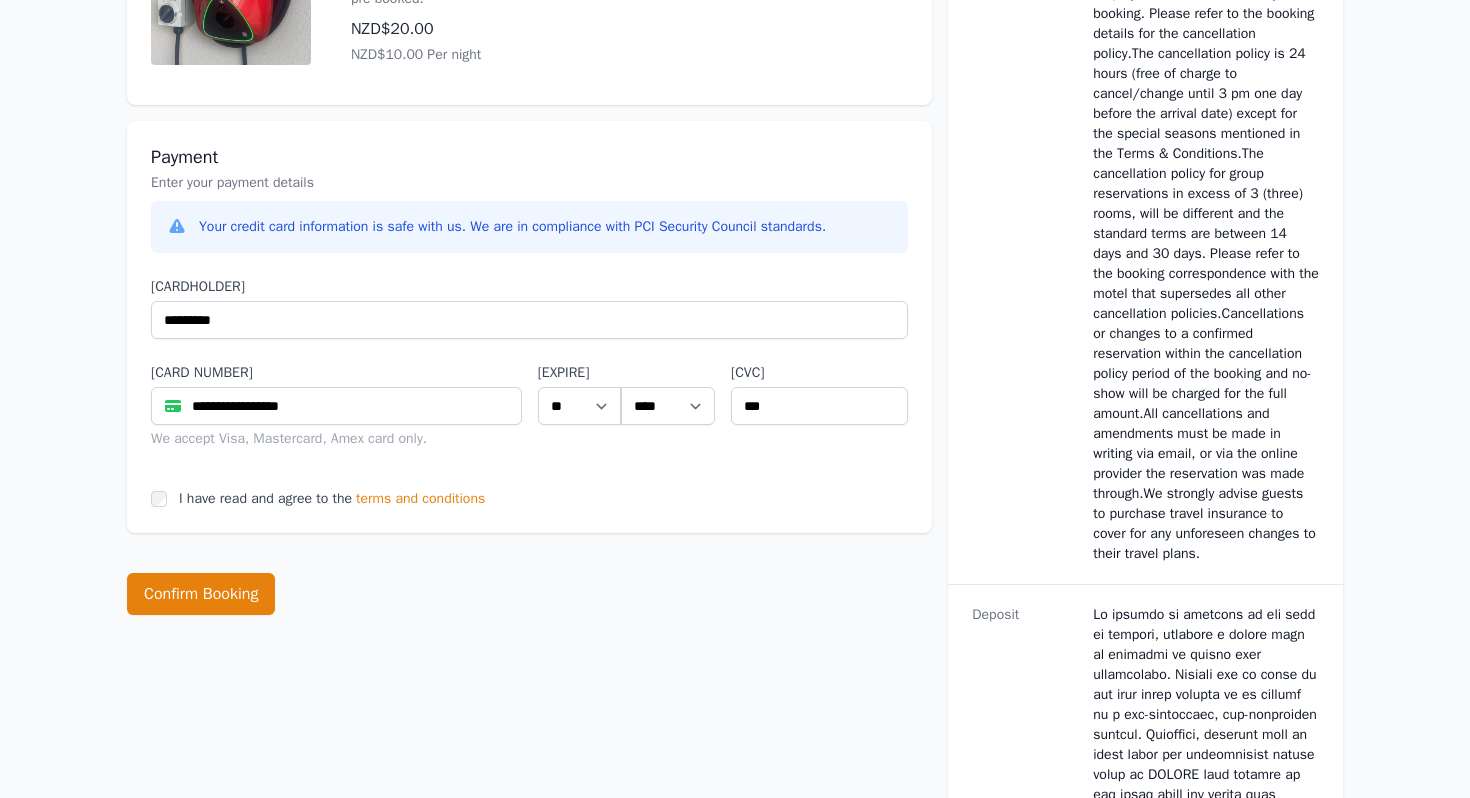 click on "**********" at bounding box center [529, 327] 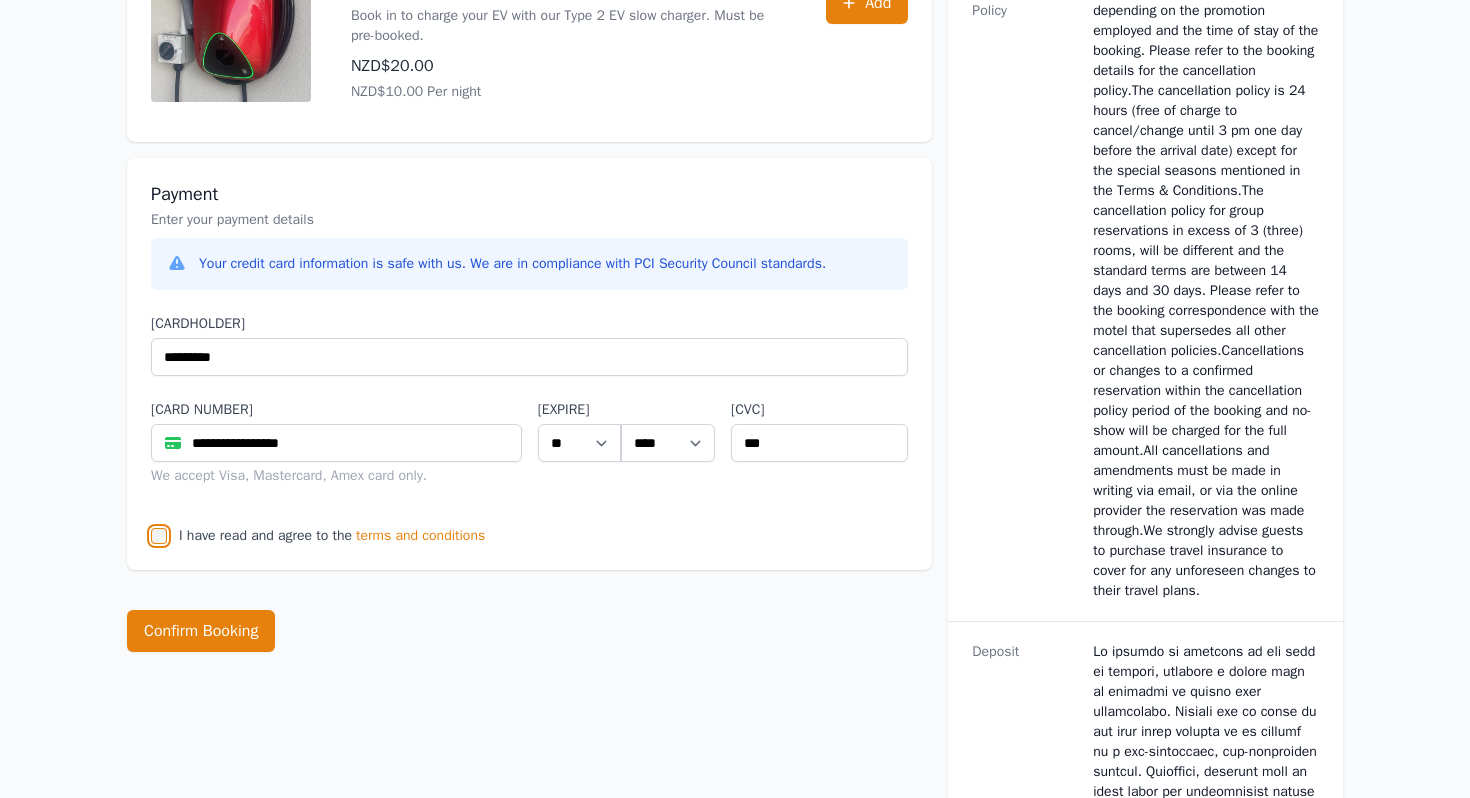 scroll, scrollTop: 878, scrollLeft: 0, axis: vertical 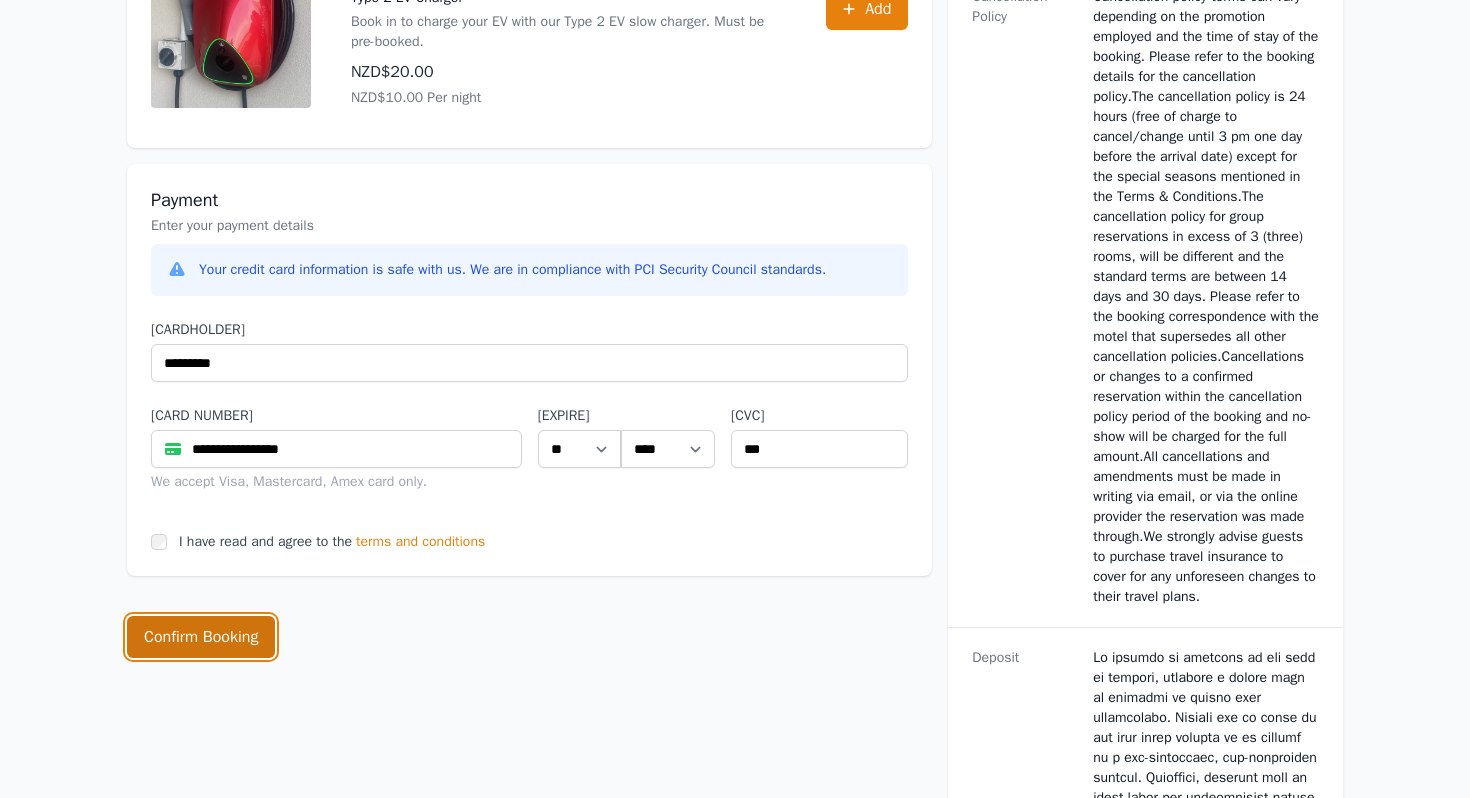 click on "Confirm Booking" at bounding box center (201, 637) 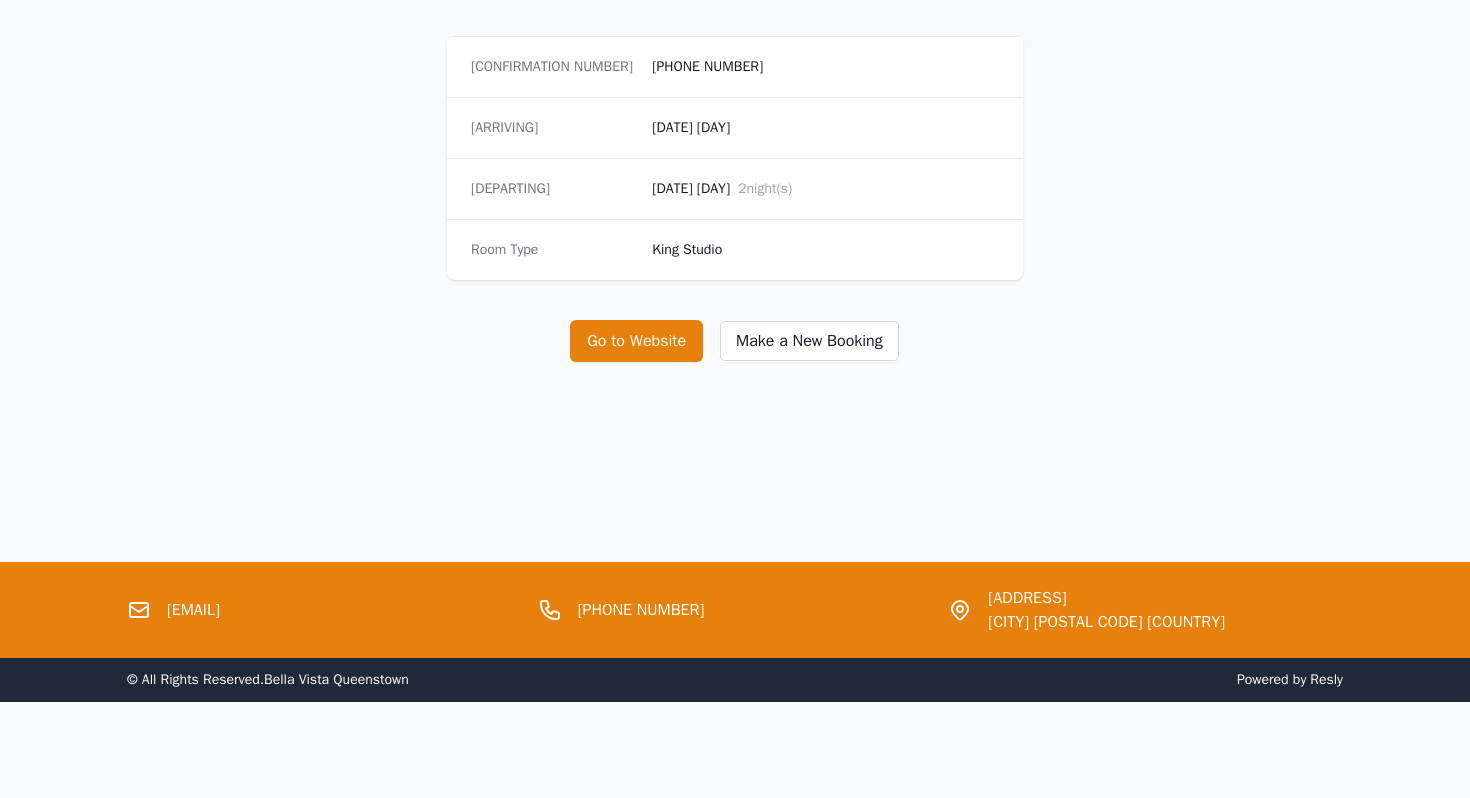 scroll, scrollTop: 0, scrollLeft: 0, axis: both 